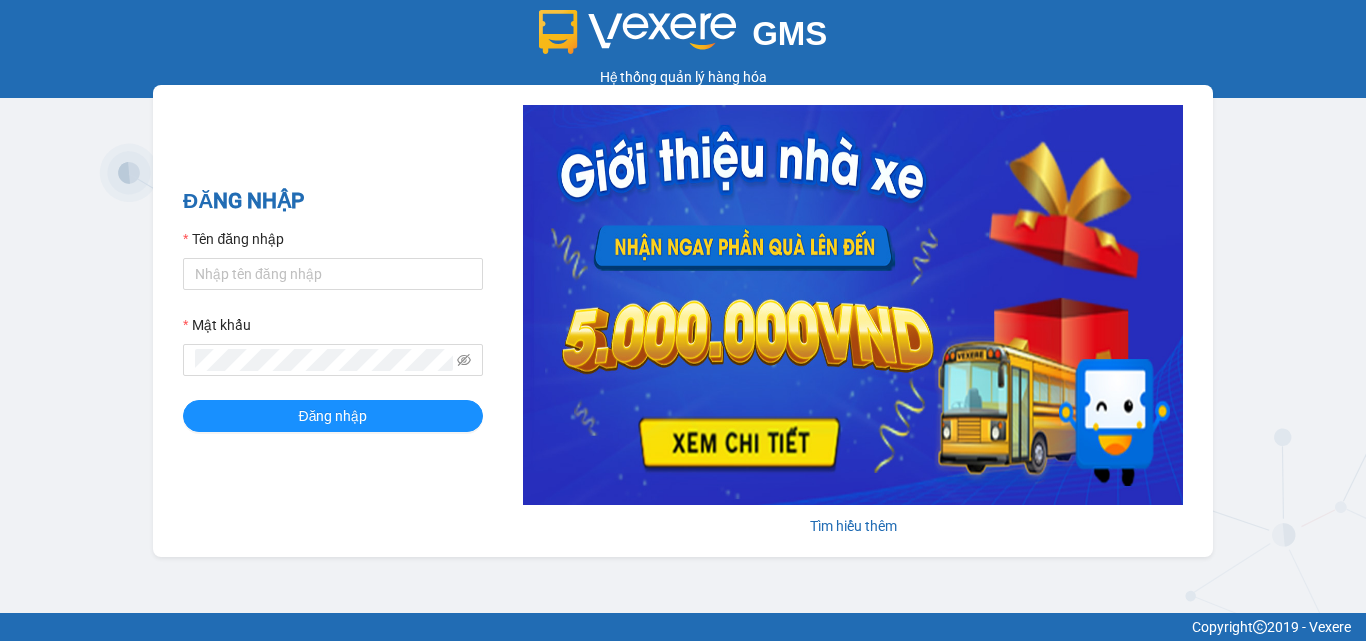 scroll, scrollTop: 0, scrollLeft: 0, axis: both 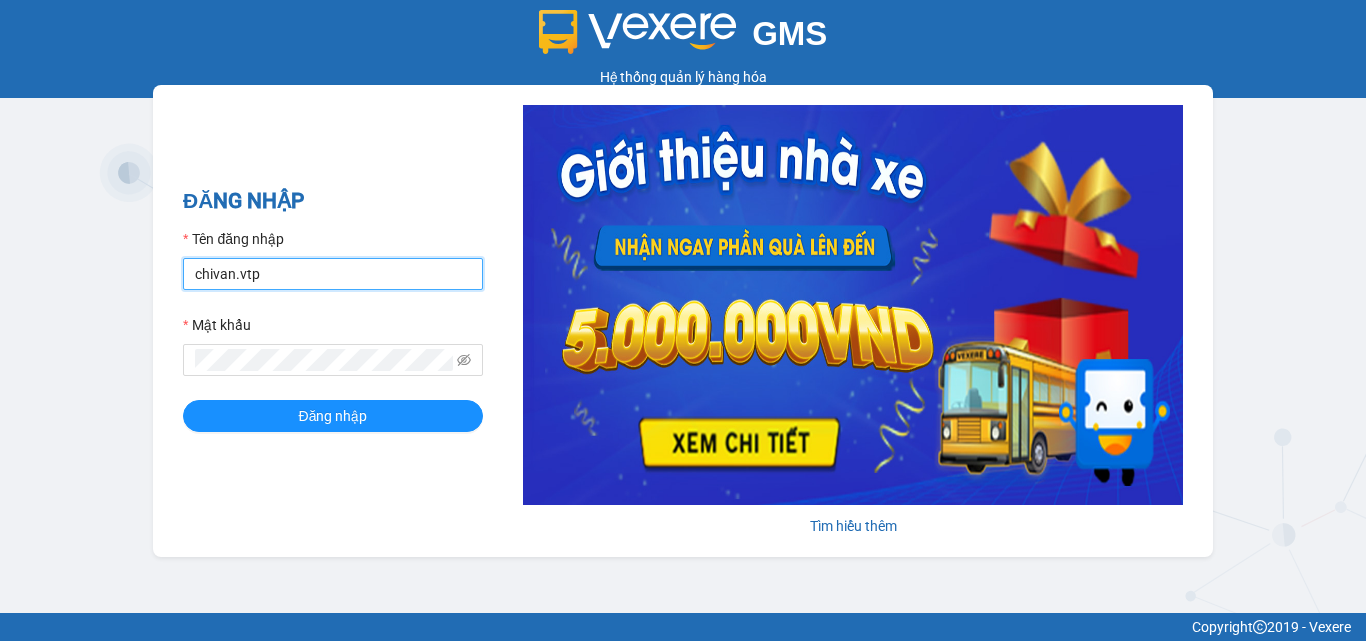 click on "chivan.vtp" at bounding box center [333, 274] 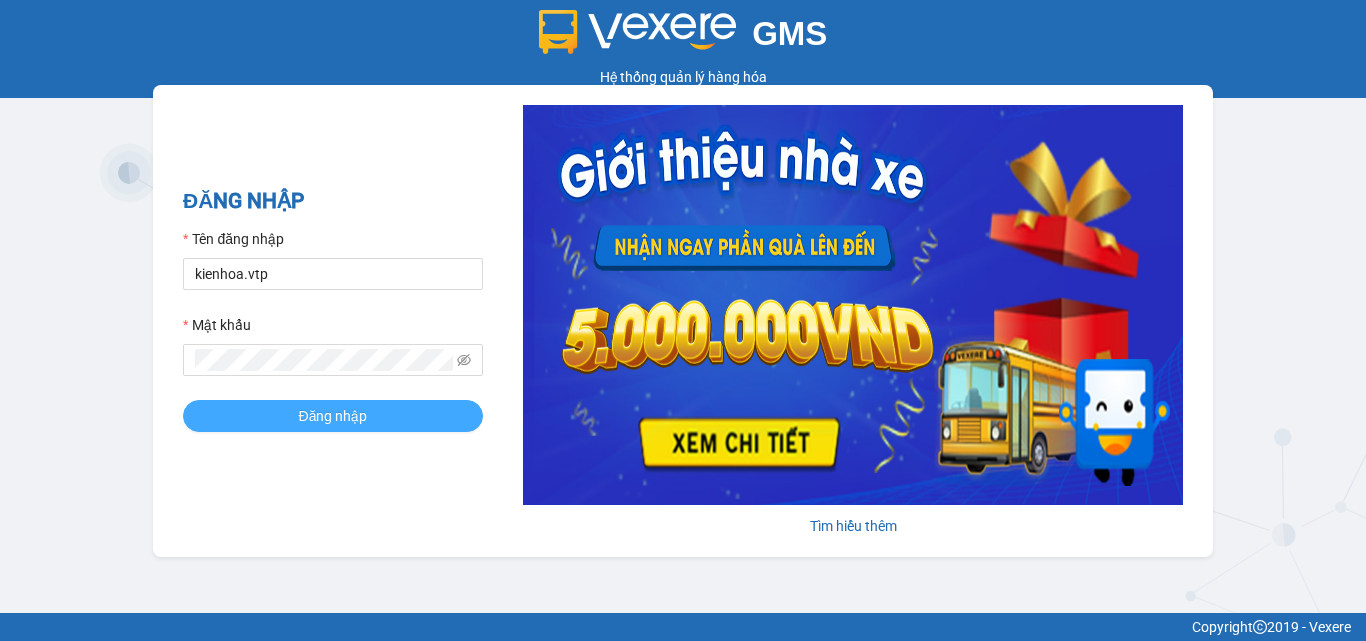 click on "Đăng nhập" at bounding box center [333, 416] 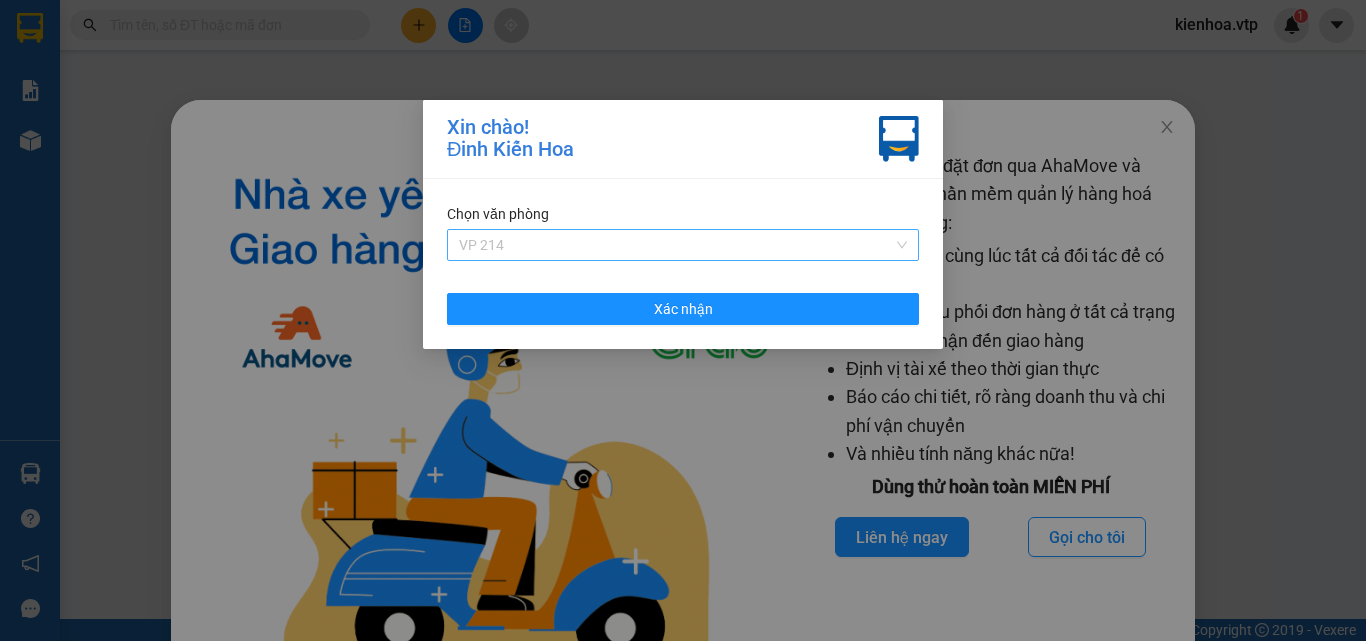 click on "VP 214" at bounding box center (683, 245) 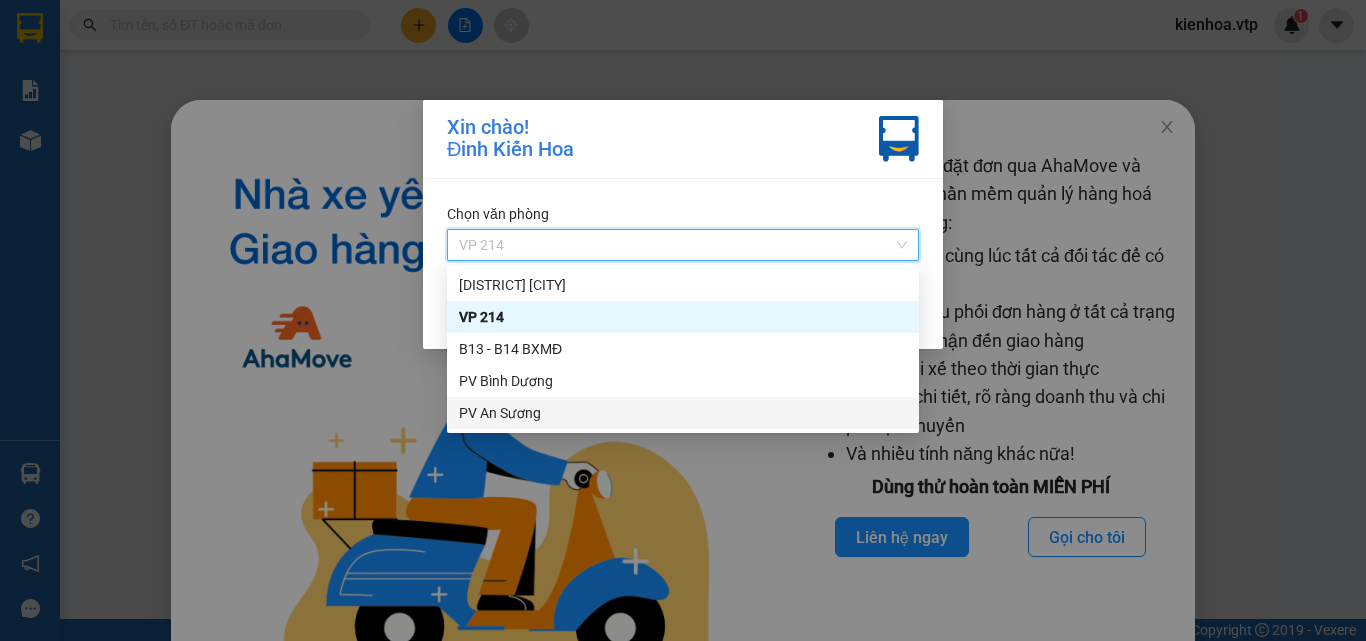 click on "PV An Sương" at bounding box center (683, 413) 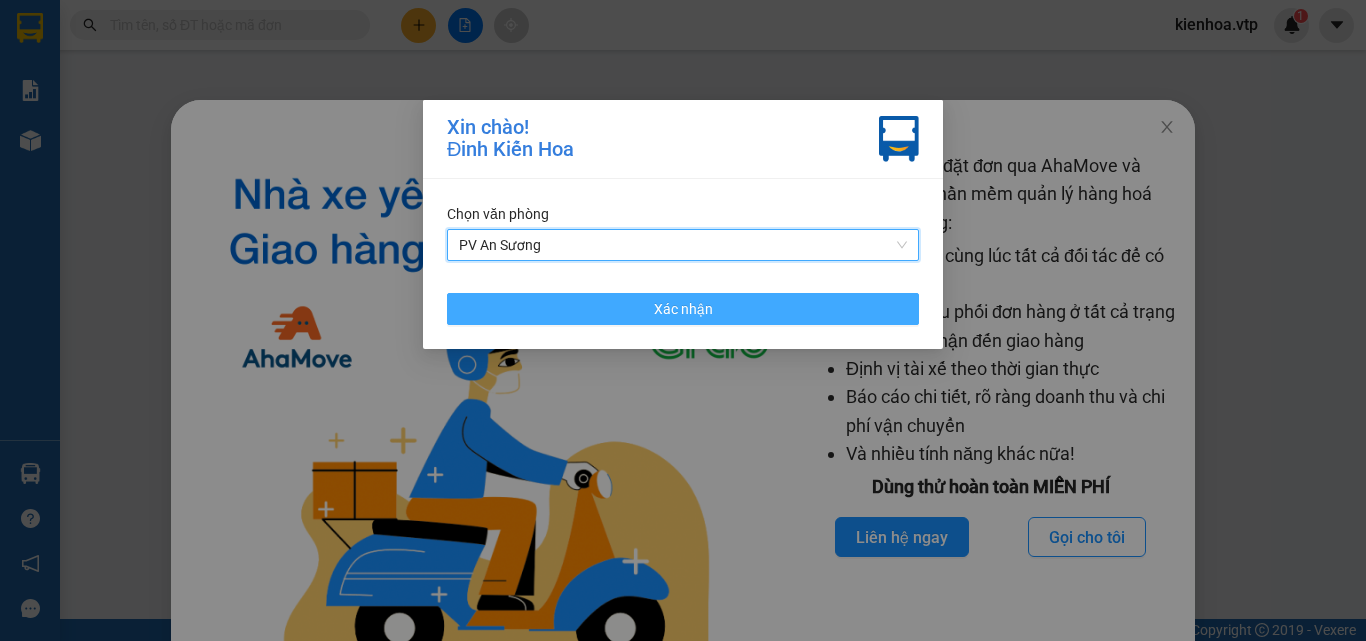 click on "Xác nhận" at bounding box center [683, 309] 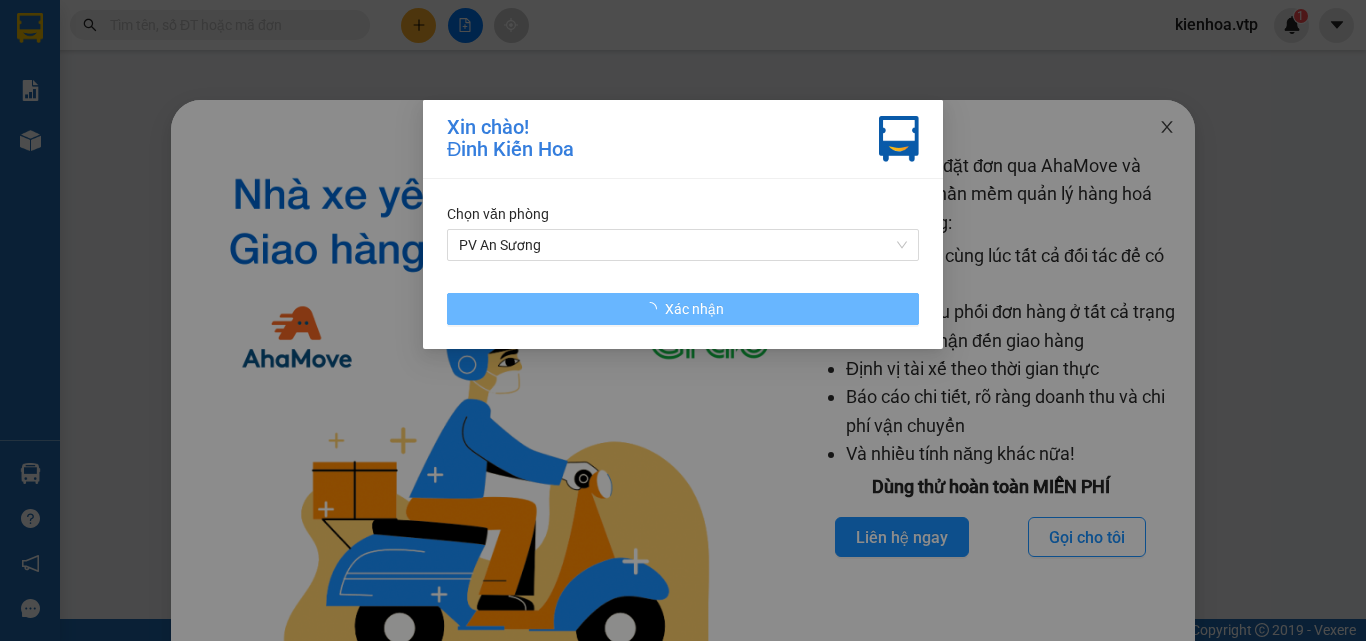 click 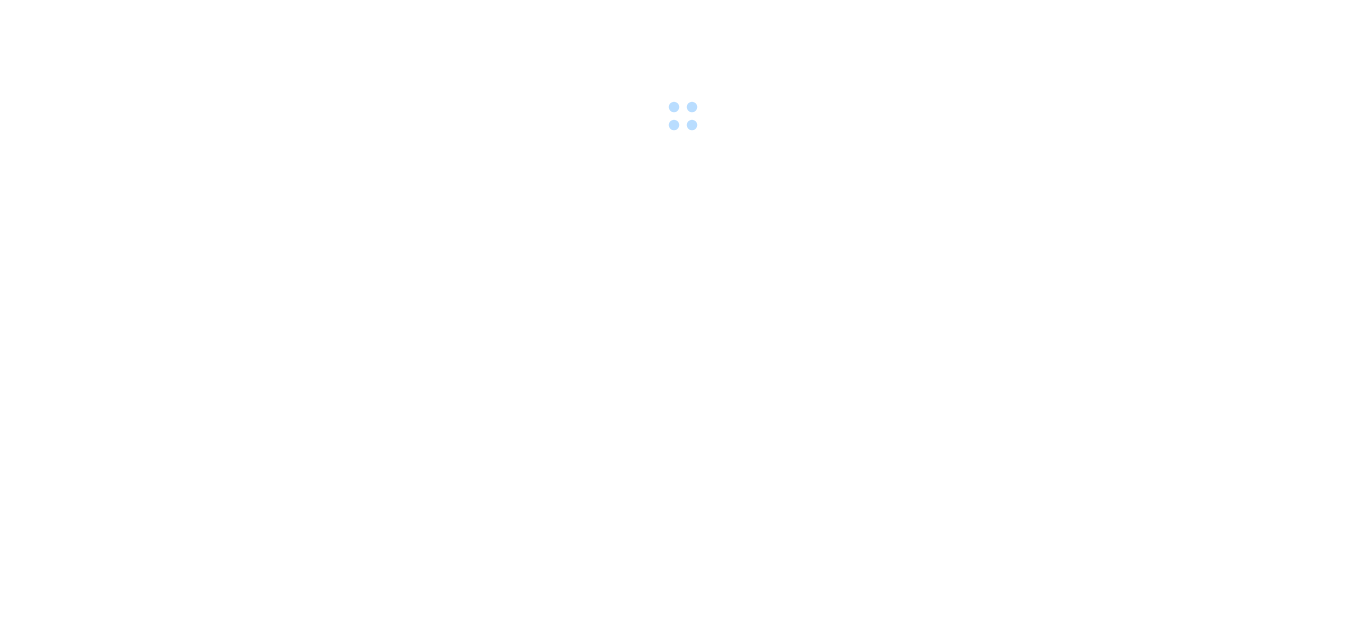 scroll, scrollTop: 0, scrollLeft: 0, axis: both 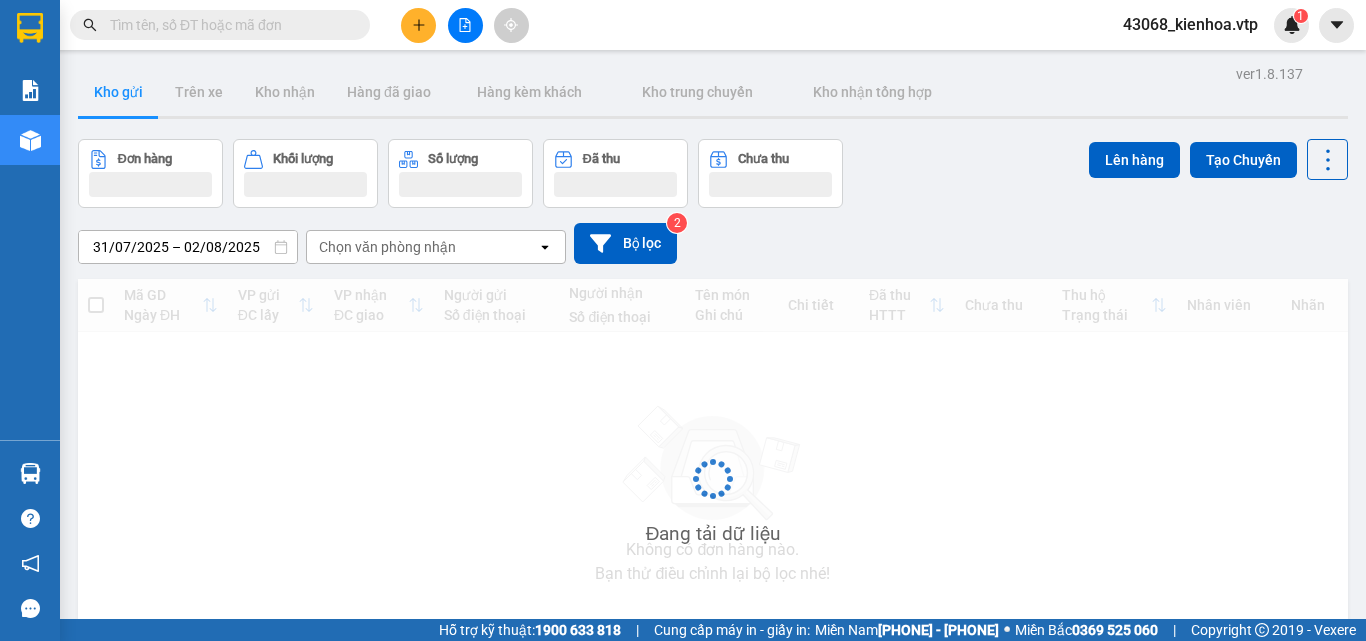 click at bounding box center [228, 25] 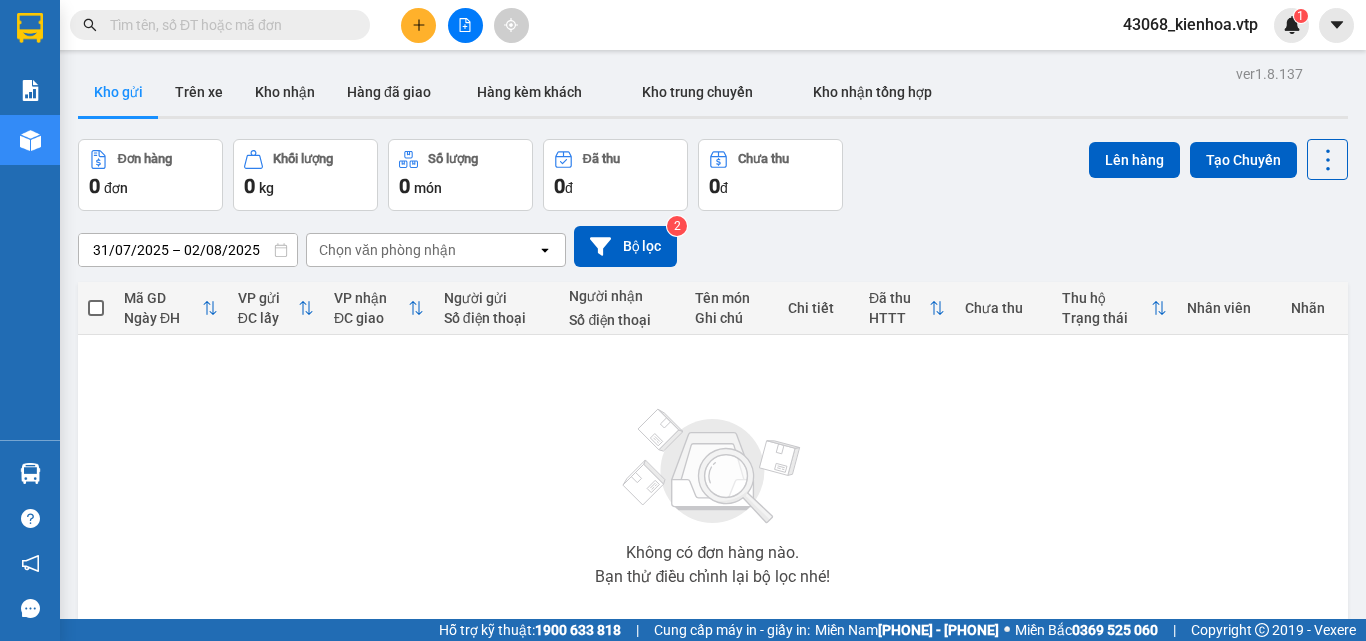 paste on "[PHONE]" 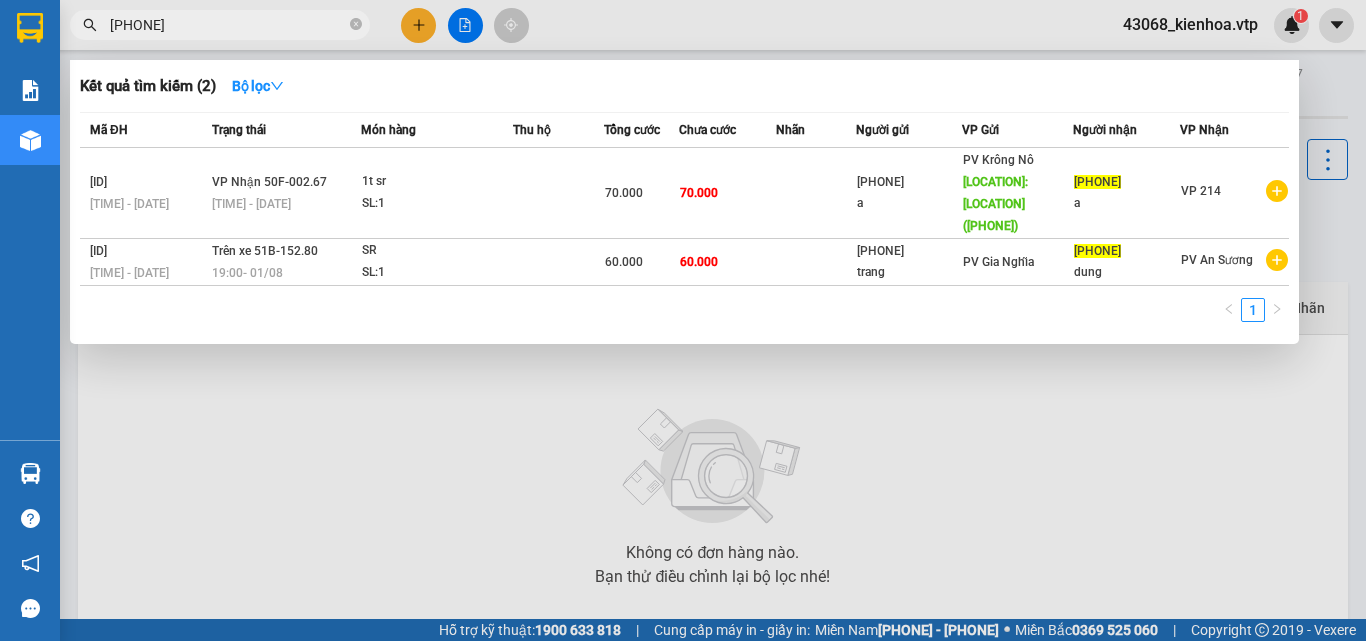 type on "[PHONE]" 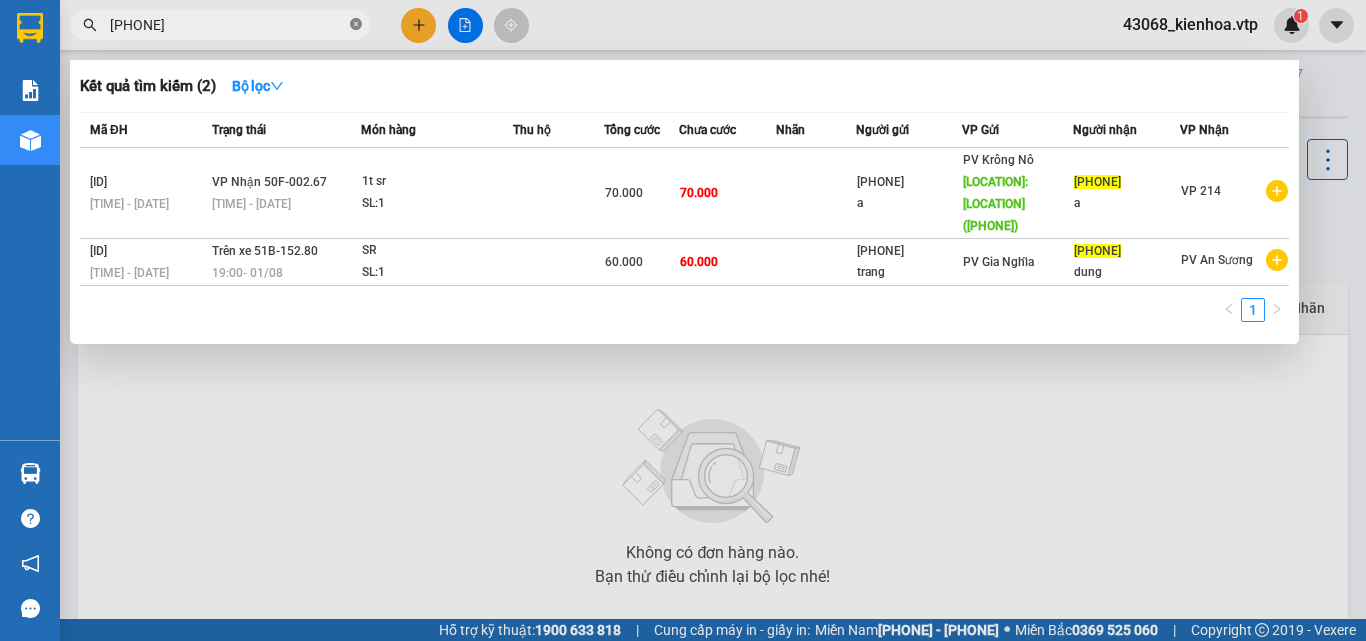 click 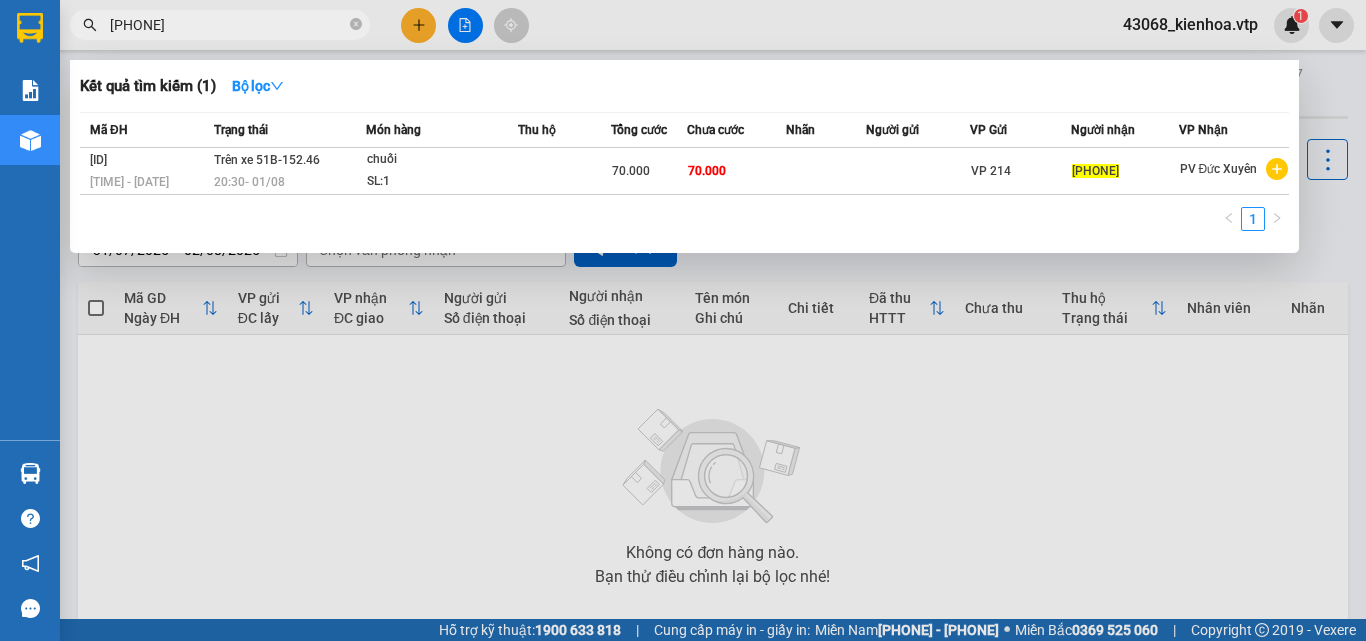 type on "[PHONE]" 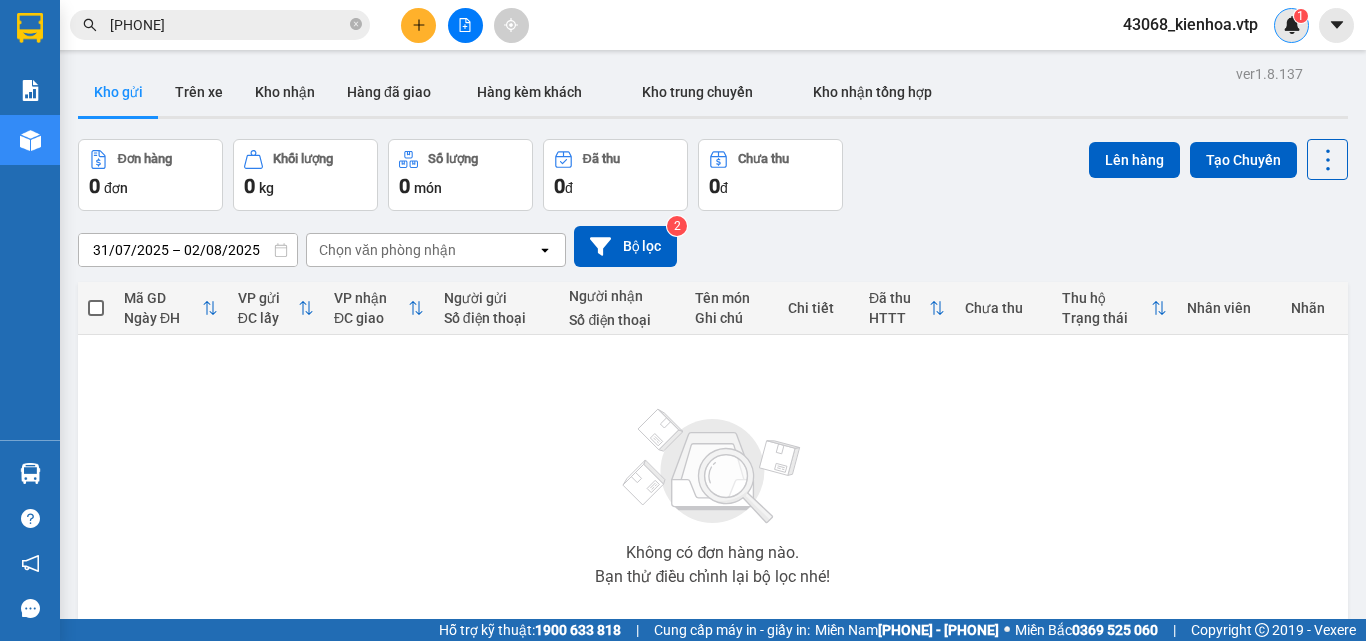 click on "1" at bounding box center (1291, 25) 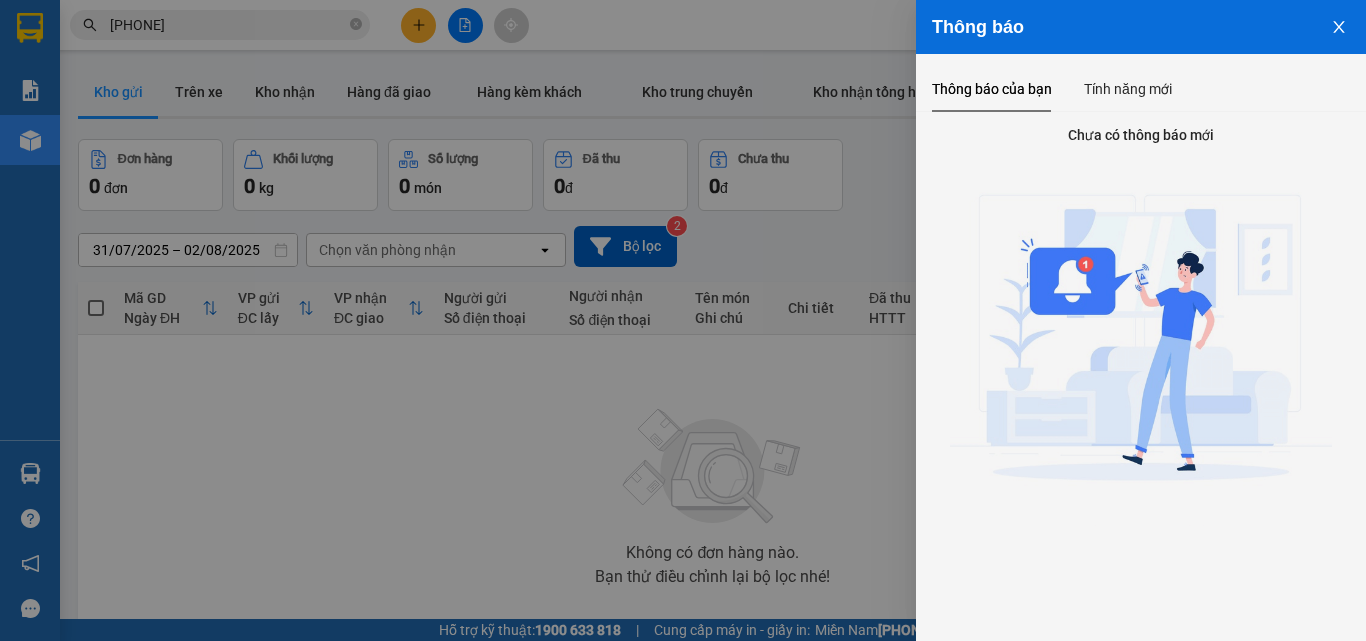 click 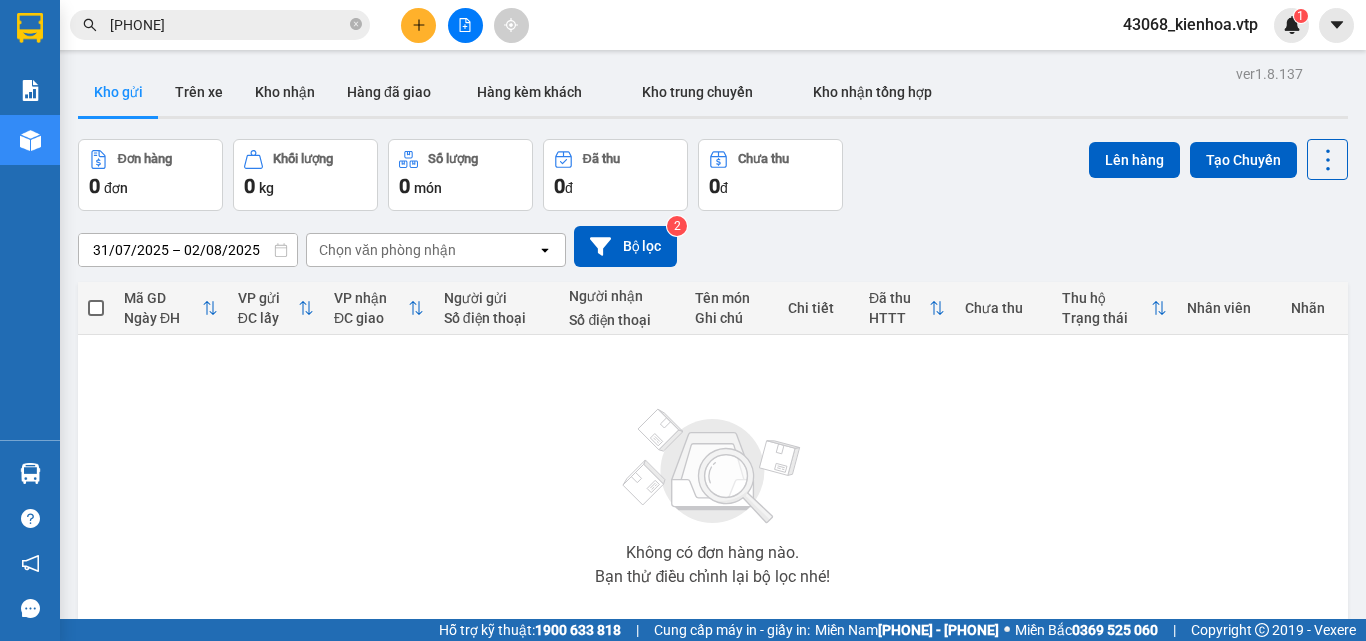 type 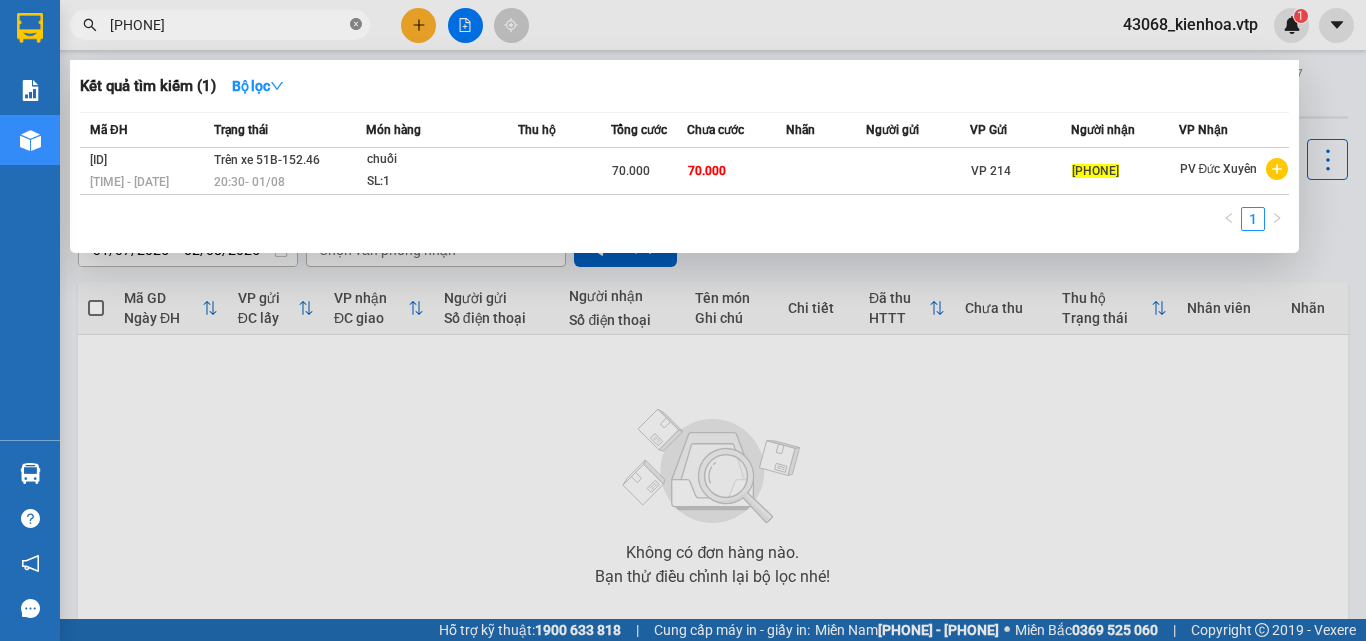 click 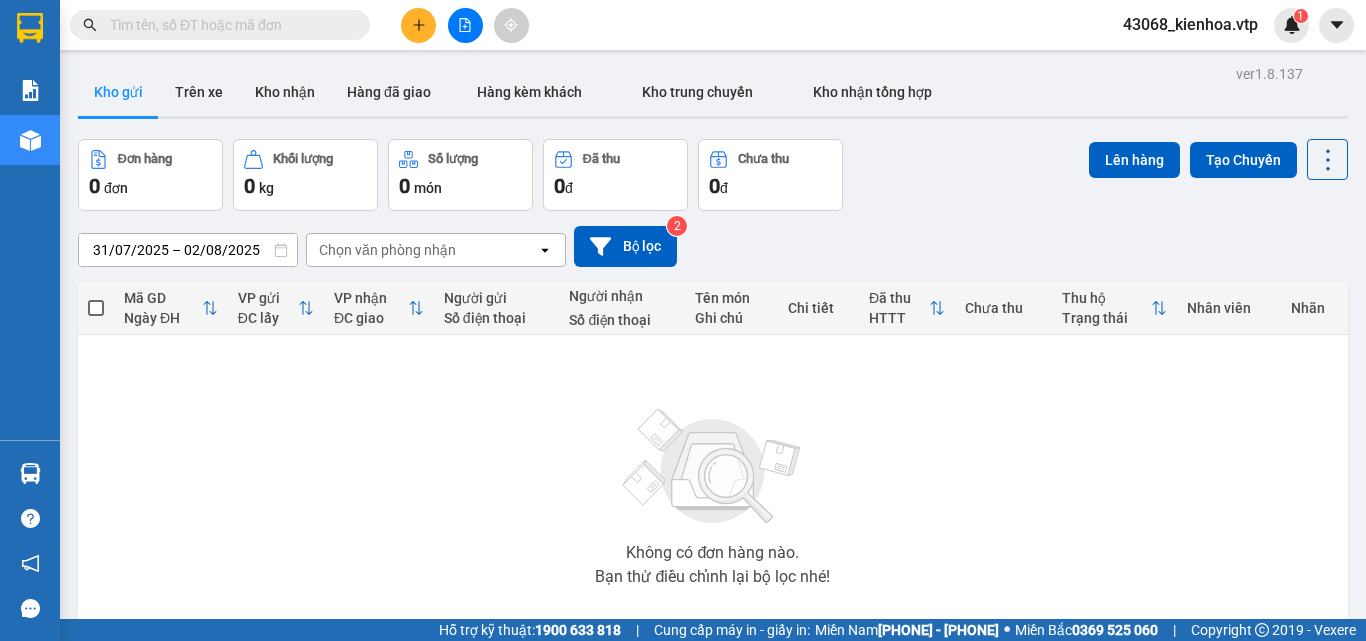 paste on "[PHONE]" 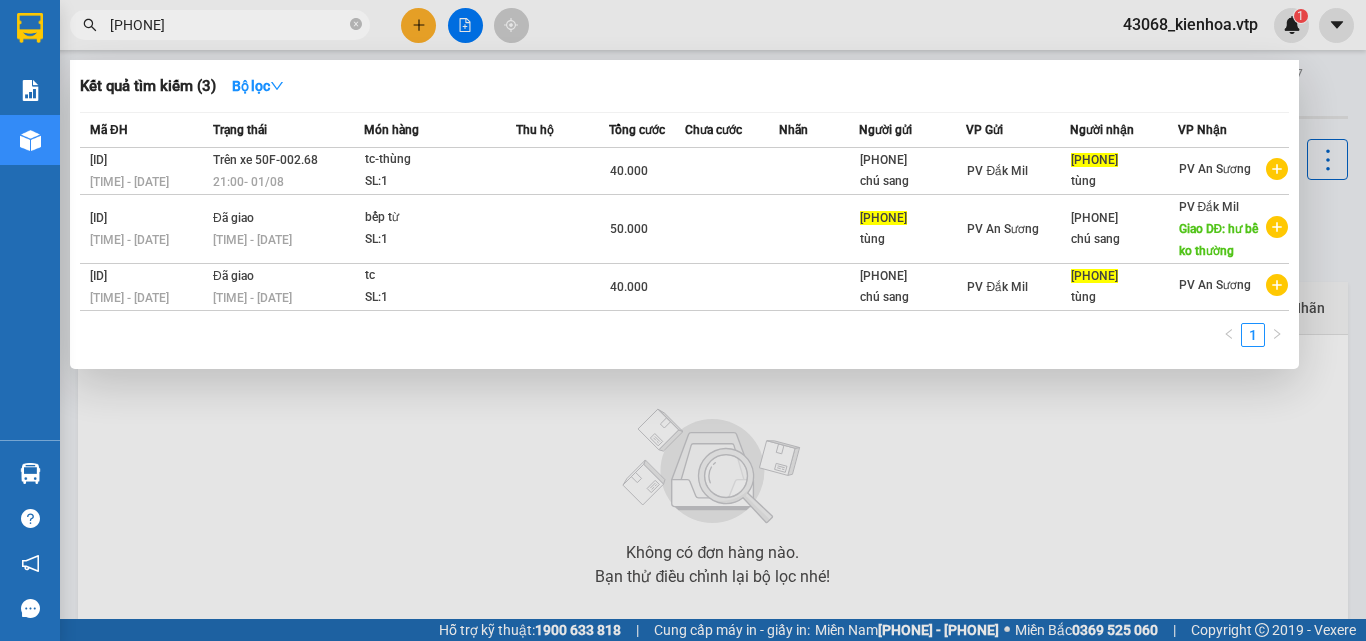 type on "[PHONE]" 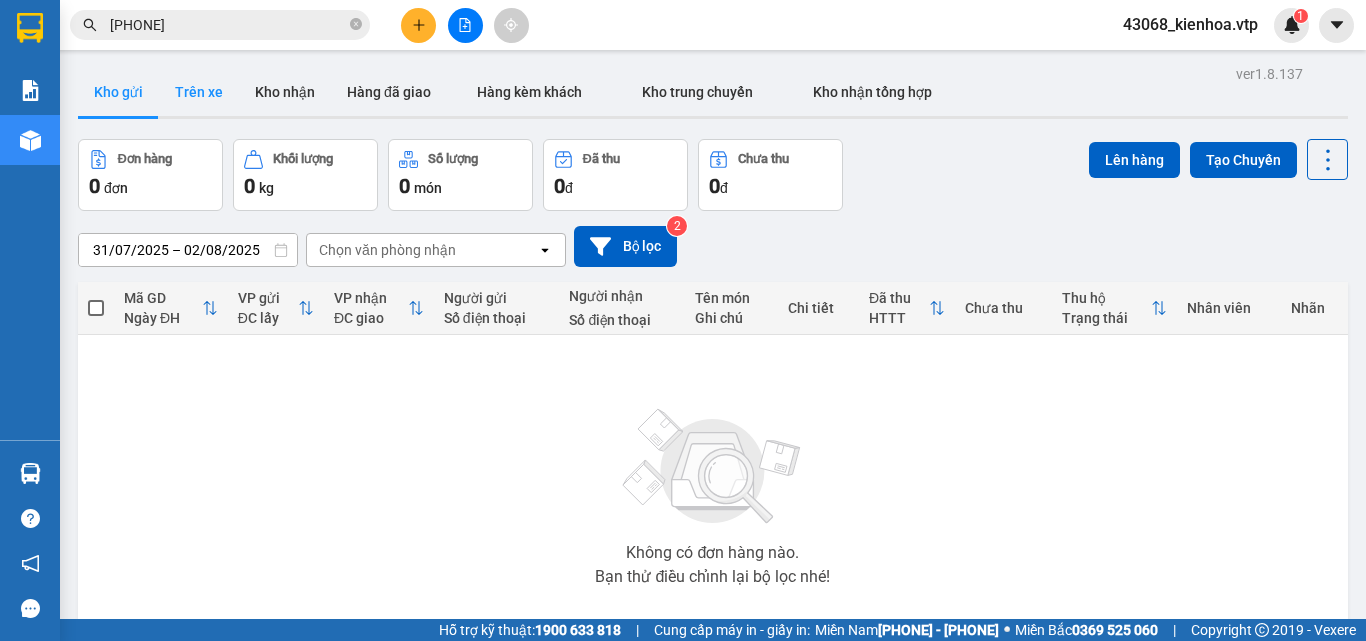 click on "Trên xe" at bounding box center (199, 92) 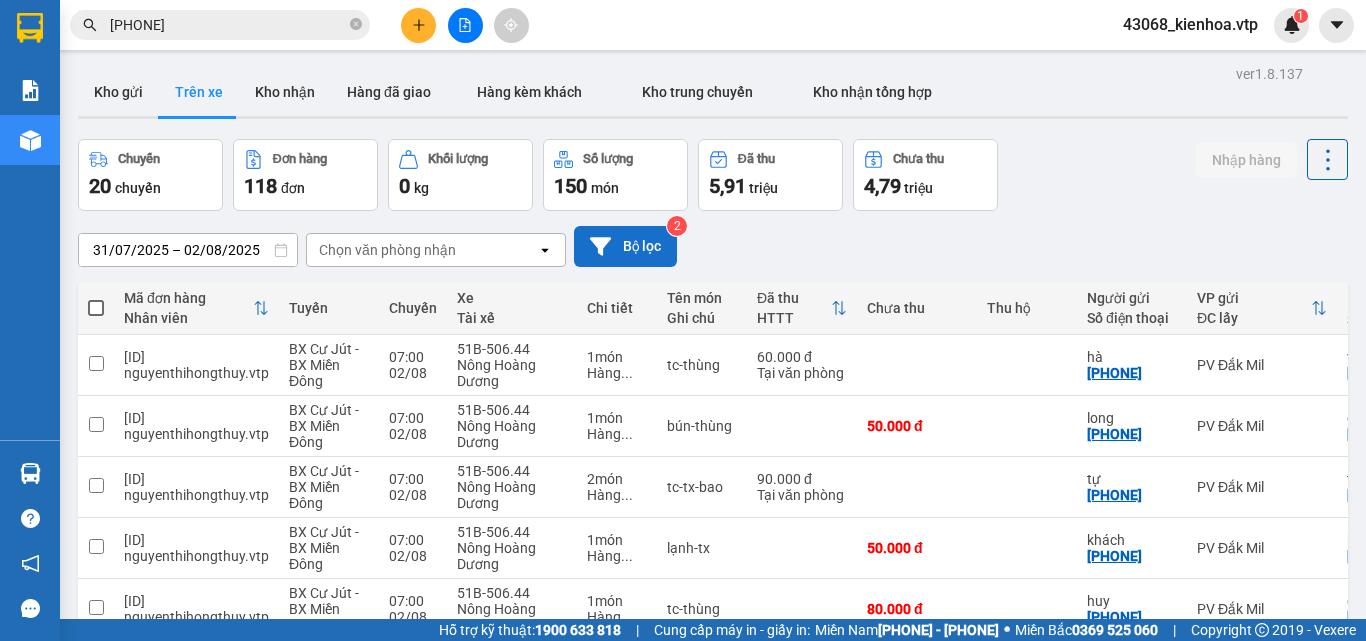 click on "Bộ lọc" at bounding box center [625, 246] 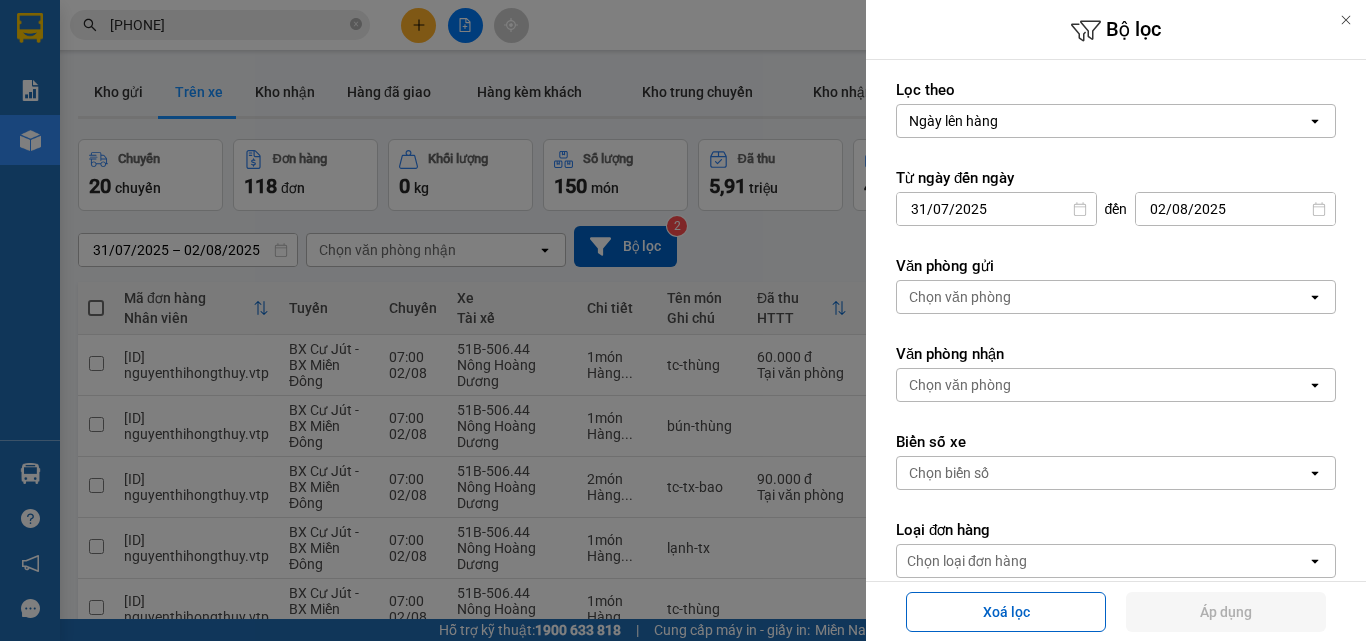 click on "Chọn văn phòng" at bounding box center (1102, 385) 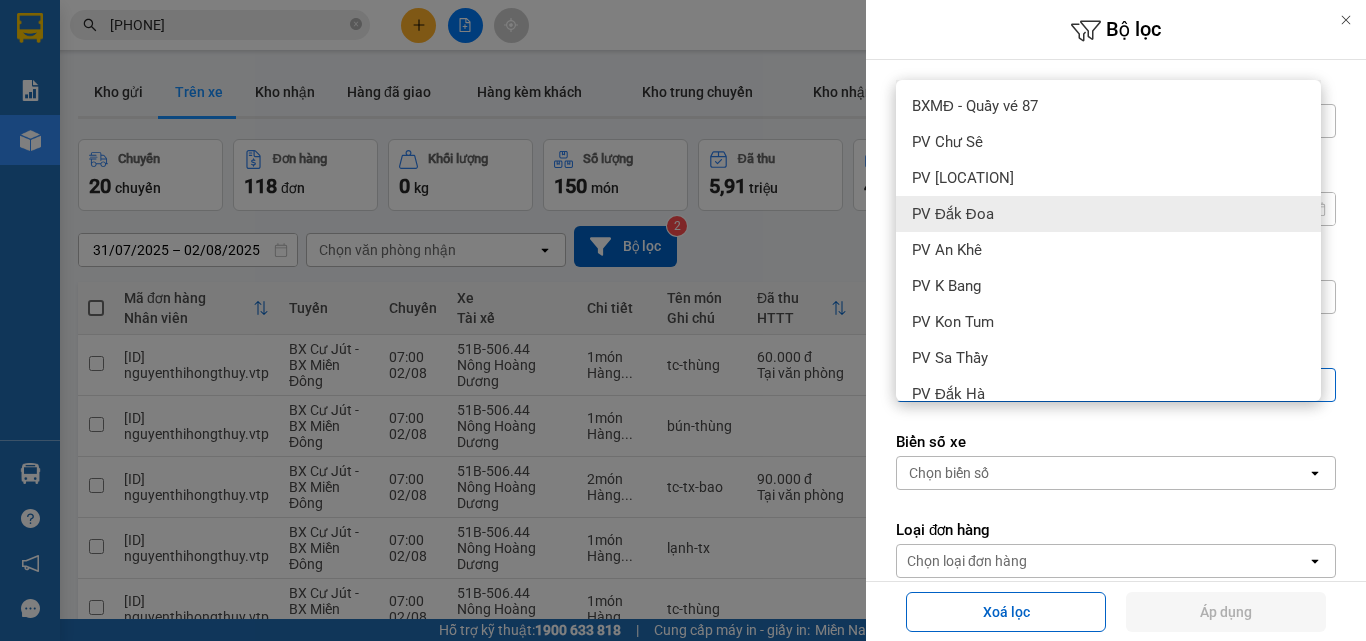 scroll, scrollTop: 775, scrollLeft: 0, axis: vertical 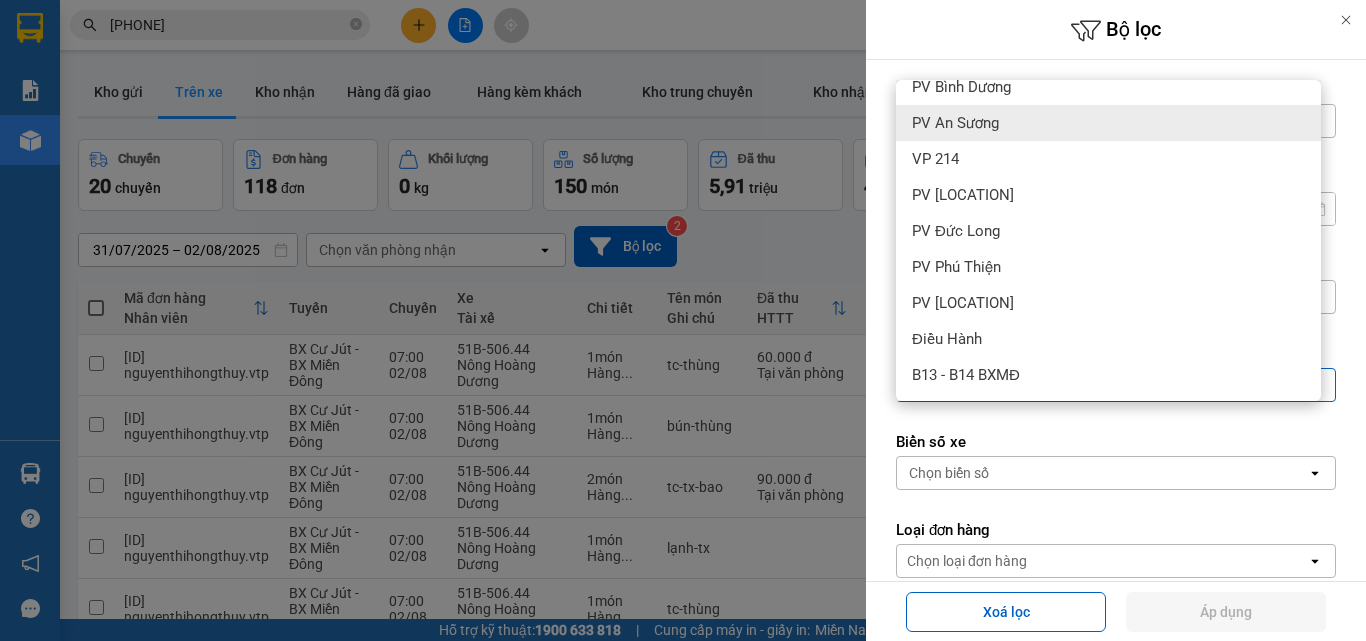 click on "PV An Sương" at bounding box center (1108, 123) 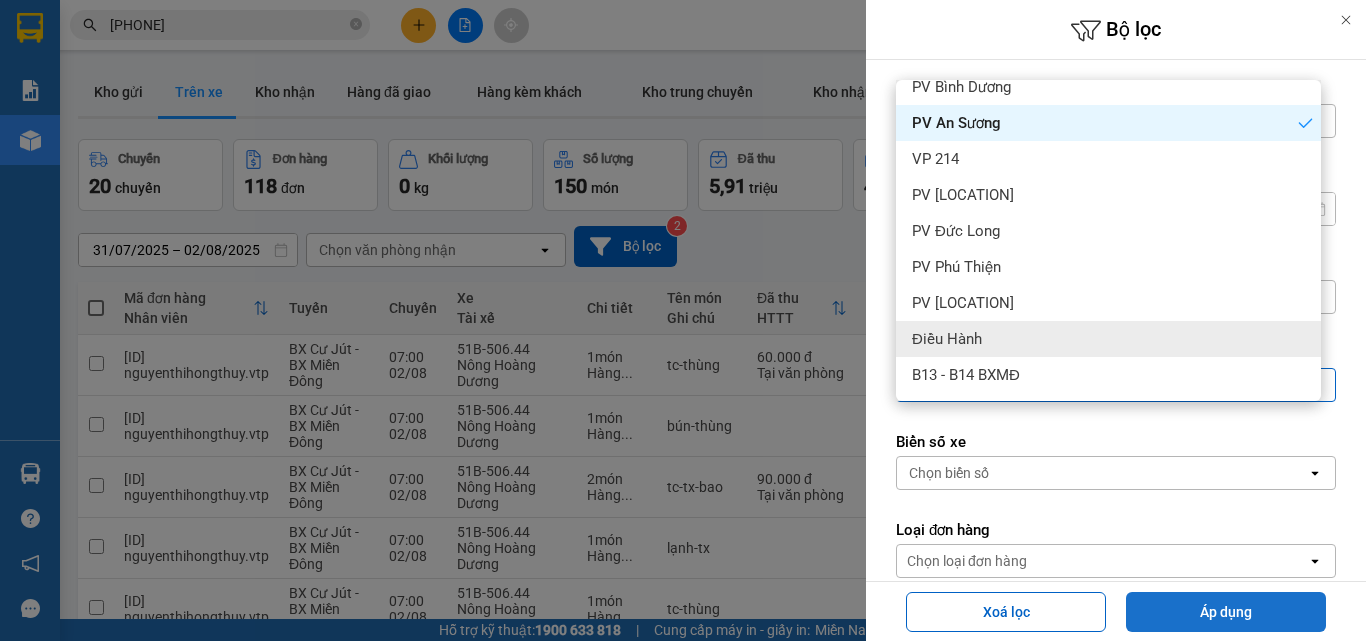 click on "Áp dụng" at bounding box center [1226, 612] 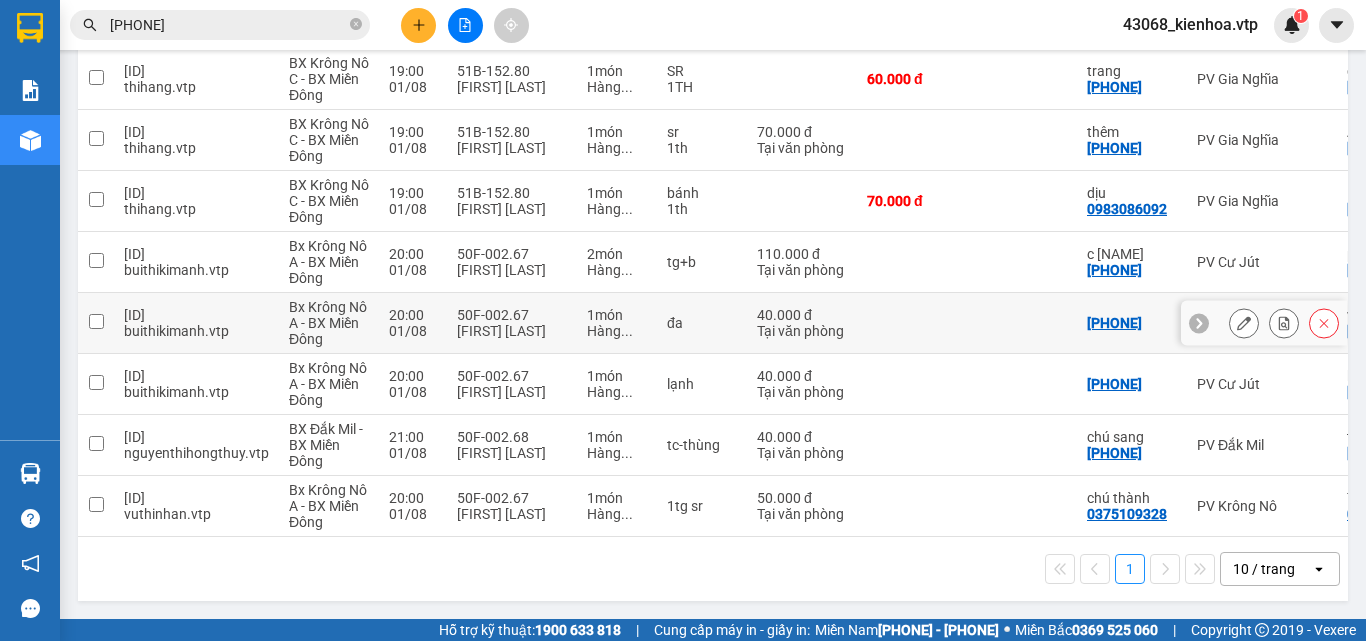 scroll, scrollTop: 0, scrollLeft: 0, axis: both 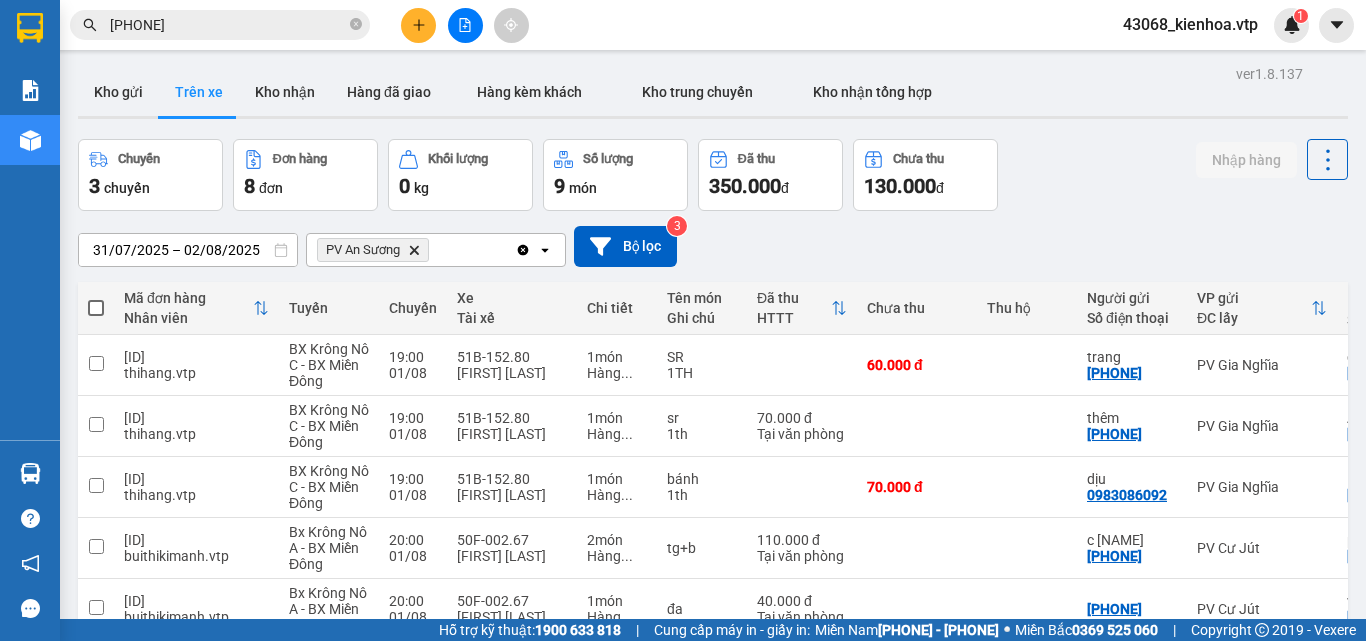 click at bounding box center (96, 308) 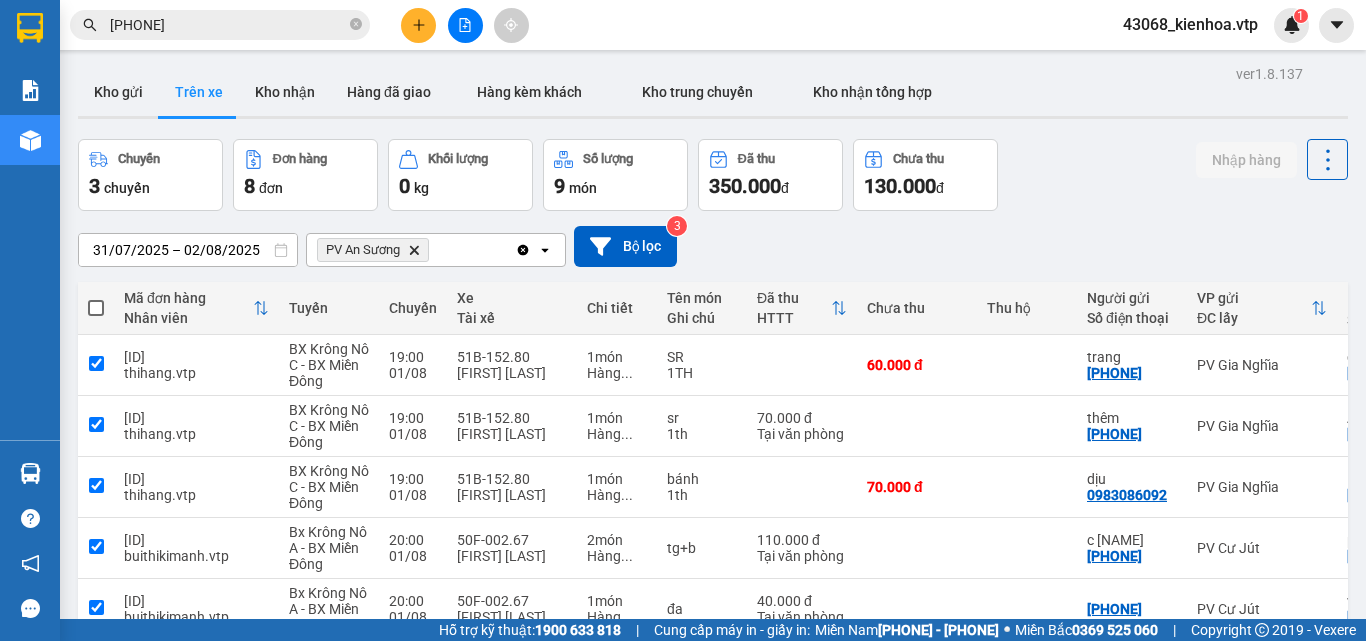 checkbox on "true" 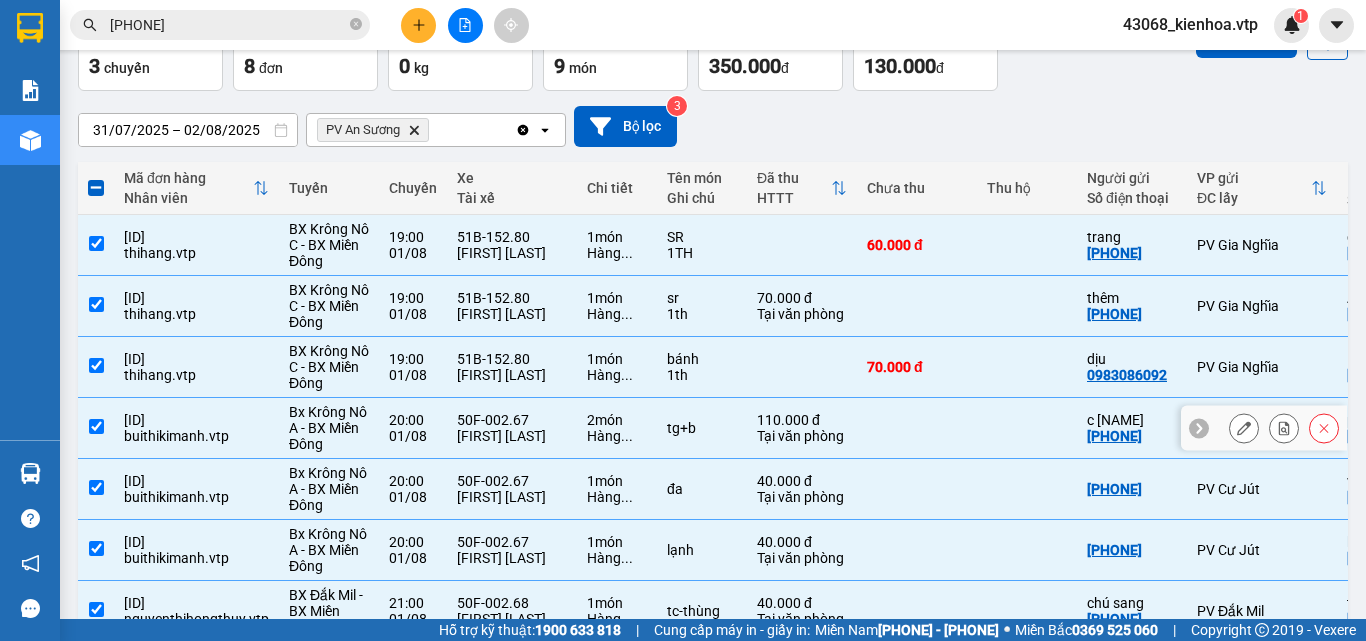 scroll, scrollTop: 0, scrollLeft: 0, axis: both 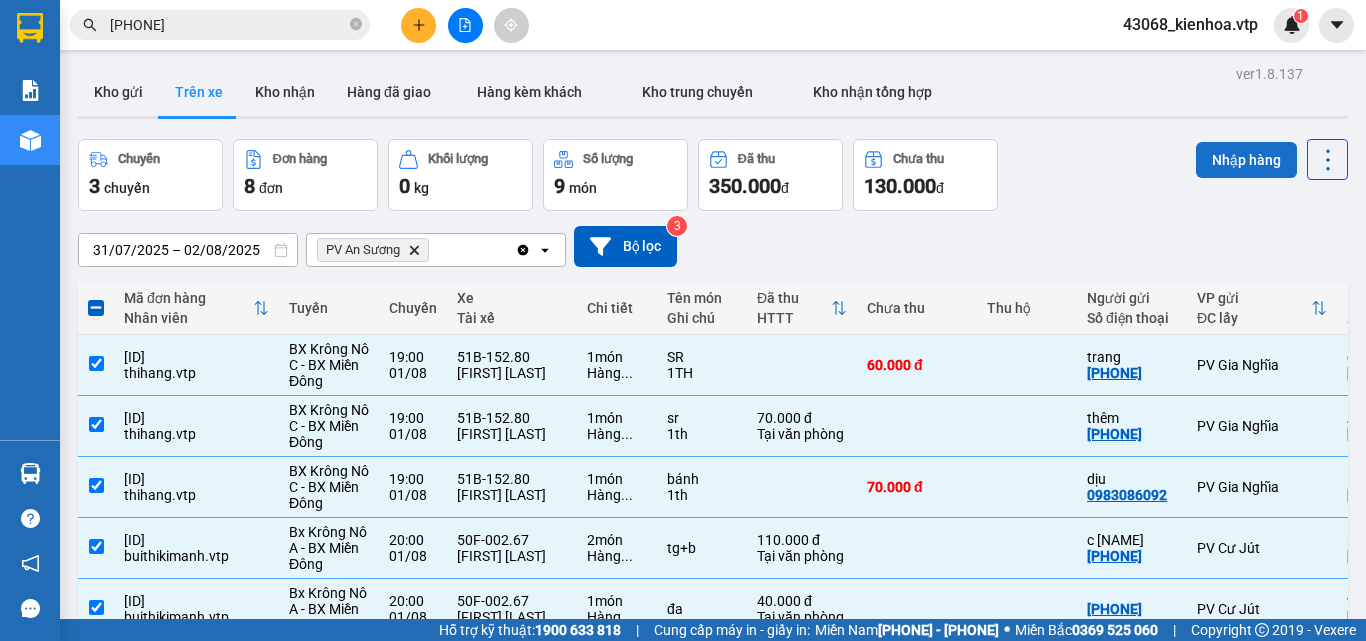 click on "Nhập hàng" at bounding box center [1246, 160] 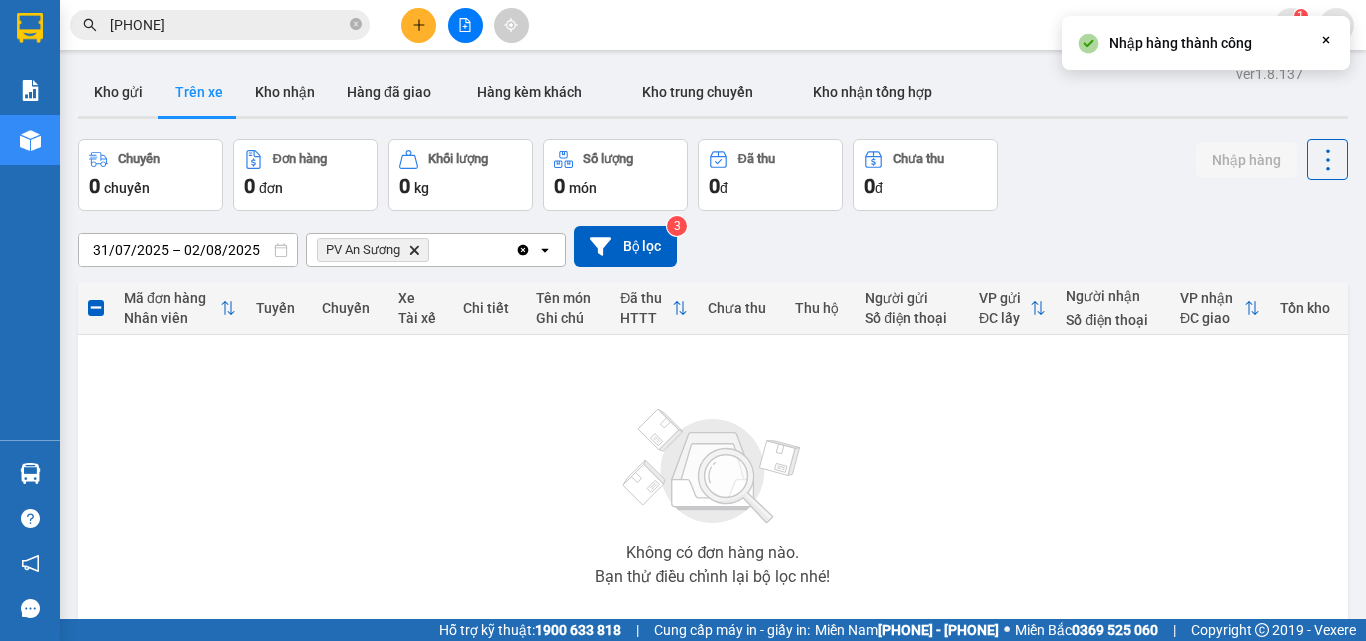 click on "[PHONE]" at bounding box center [228, 25] 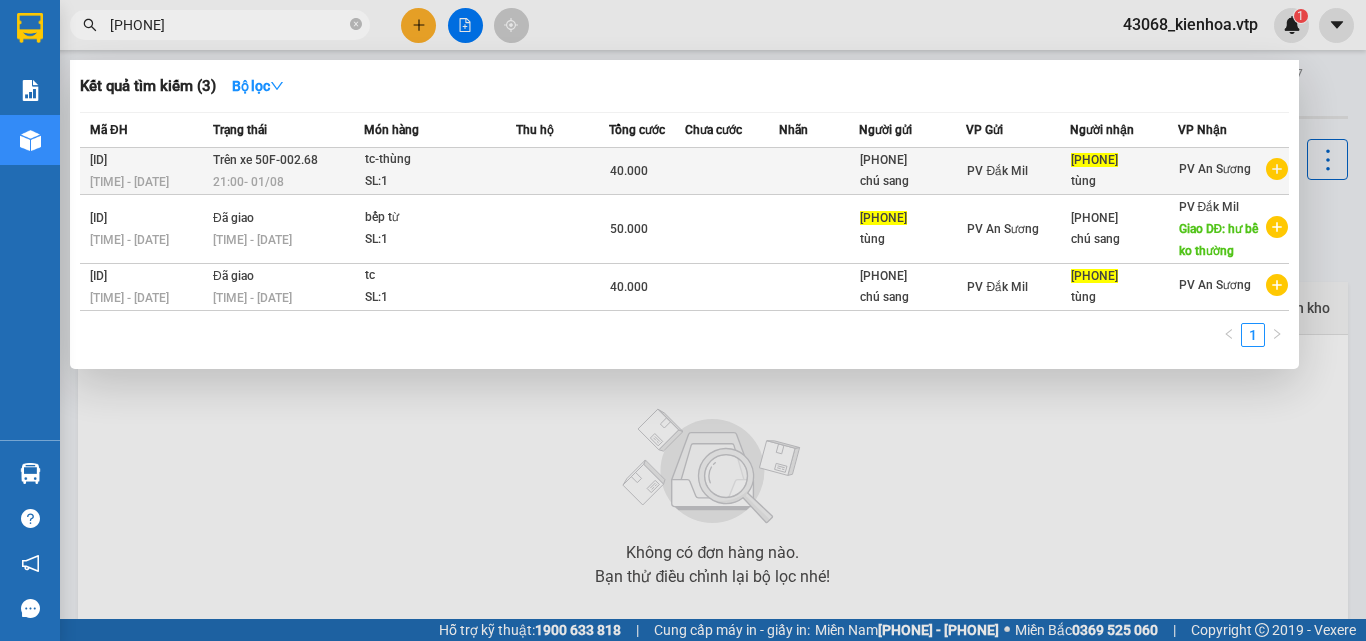 click at bounding box center [732, 171] 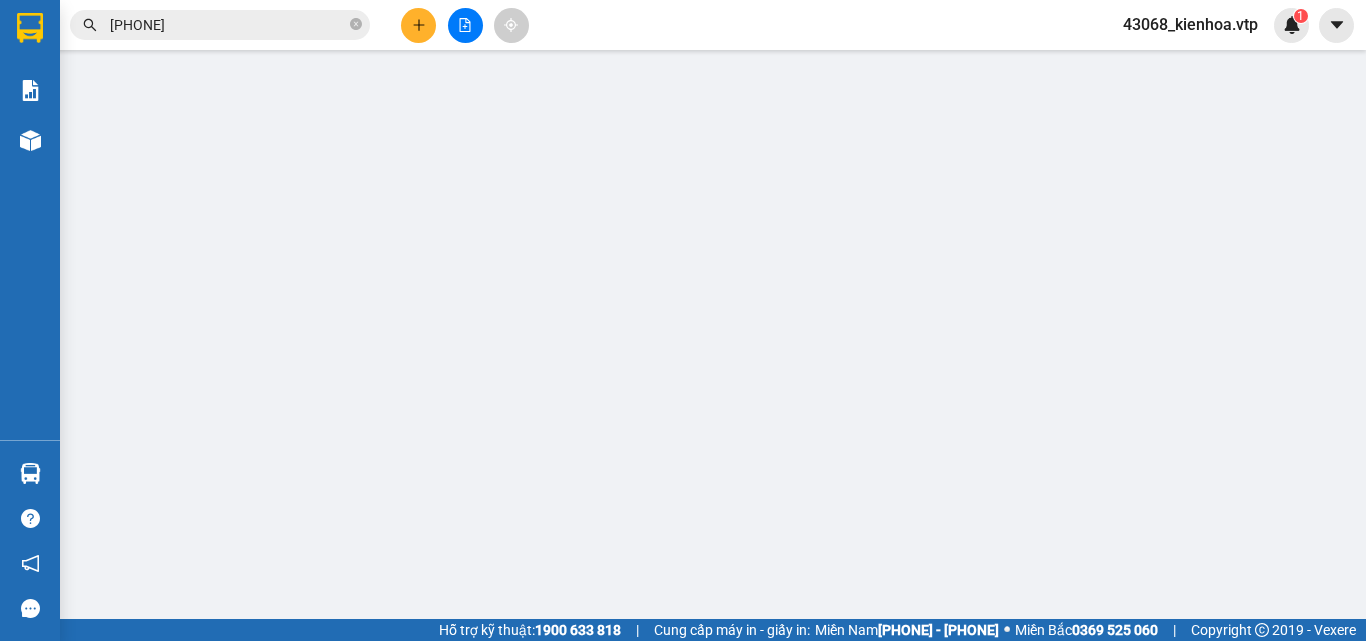 type on "[PHONE]" 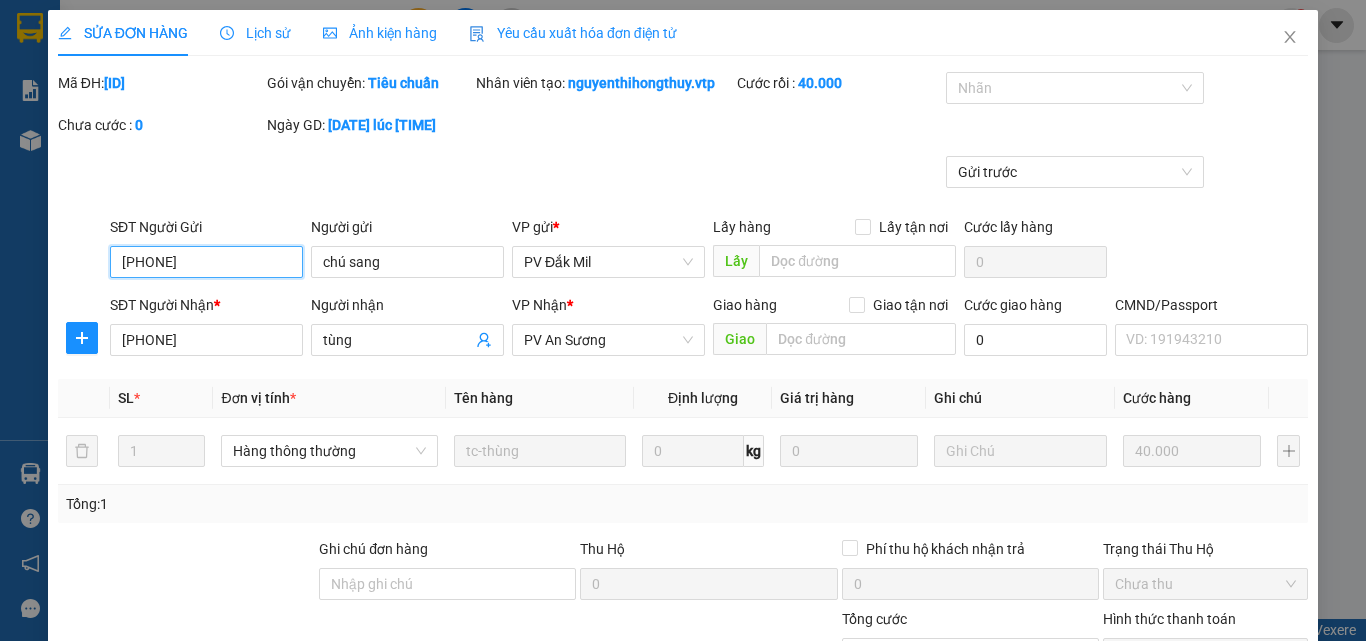 scroll, scrollTop: 306, scrollLeft: 0, axis: vertical 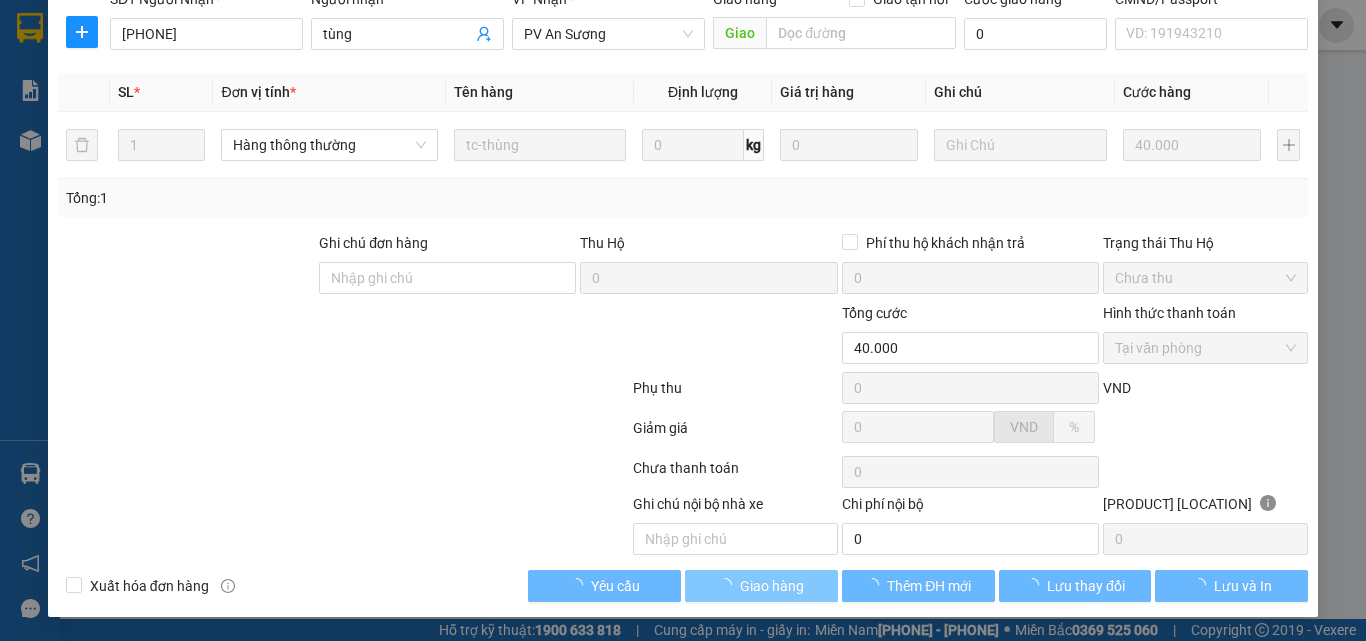 type on "2.000" 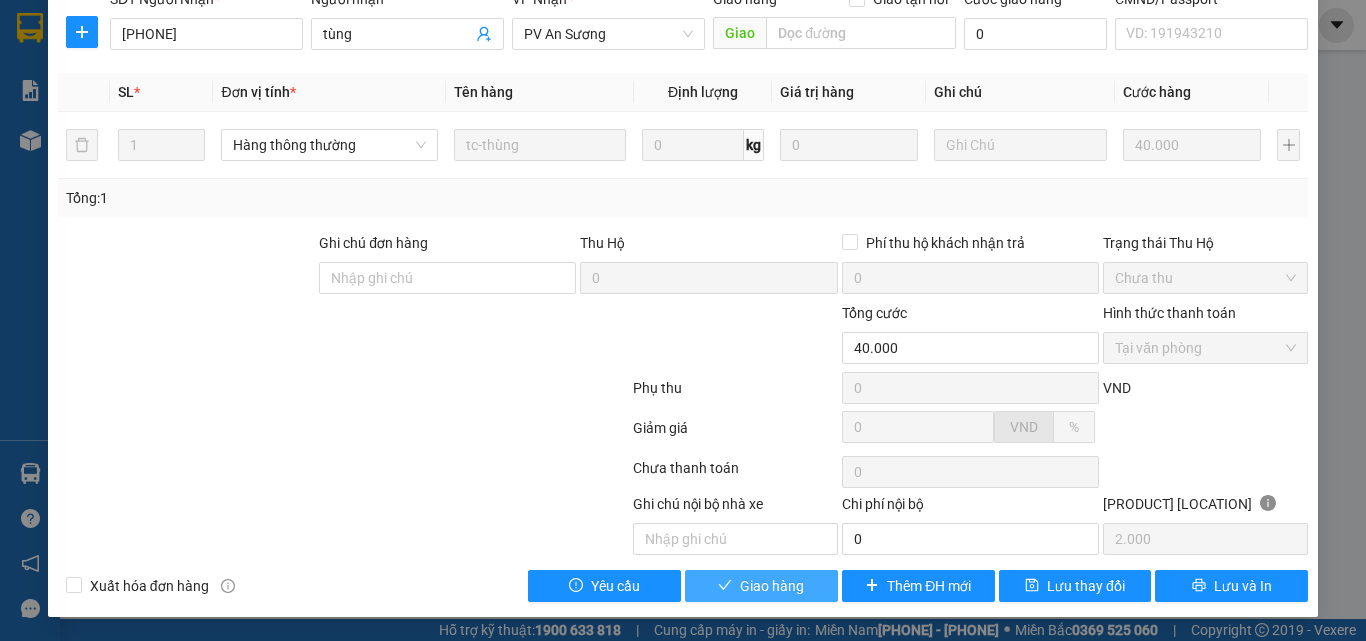 click on "Giao hàng" at bounding box center (772, 586) 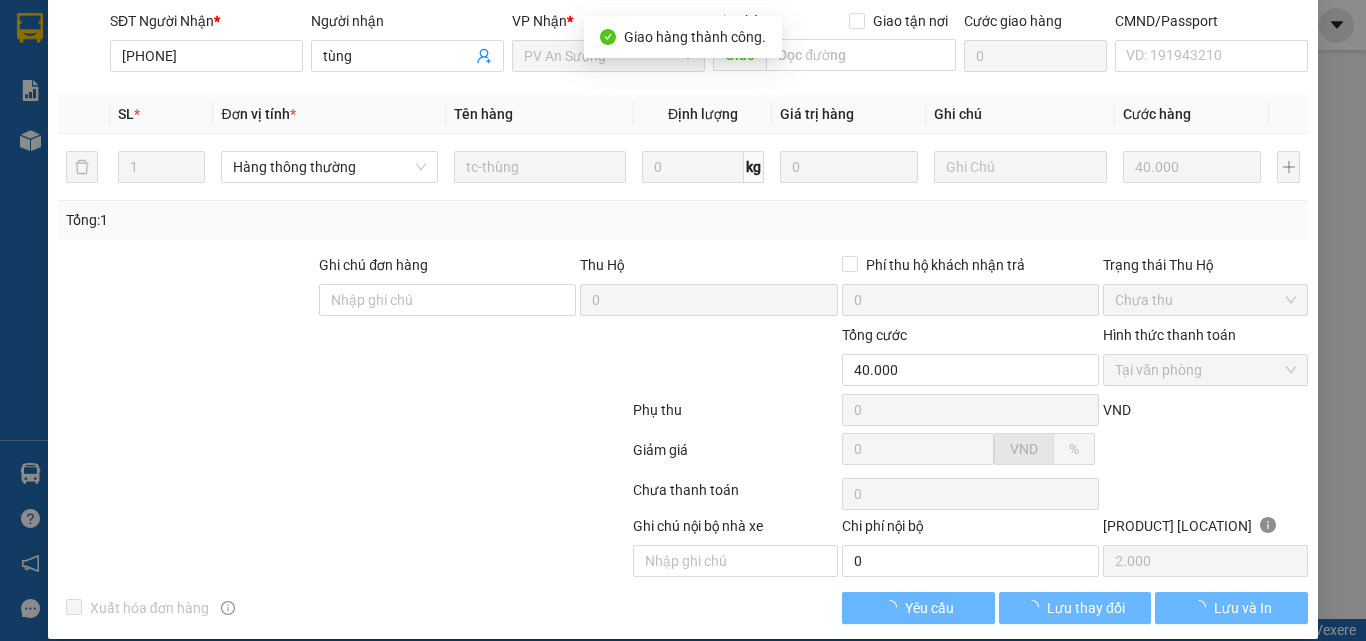 scroll, scrollTop: 22, scrollLeft: 0, axis: vertical 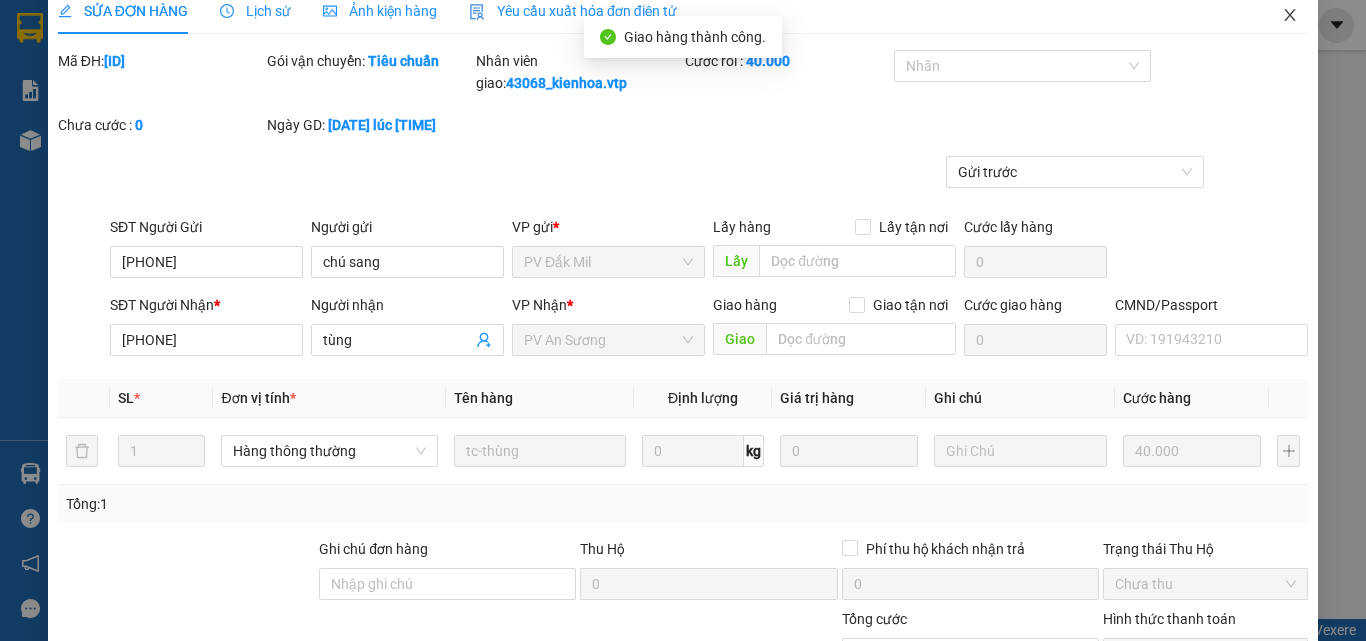 click 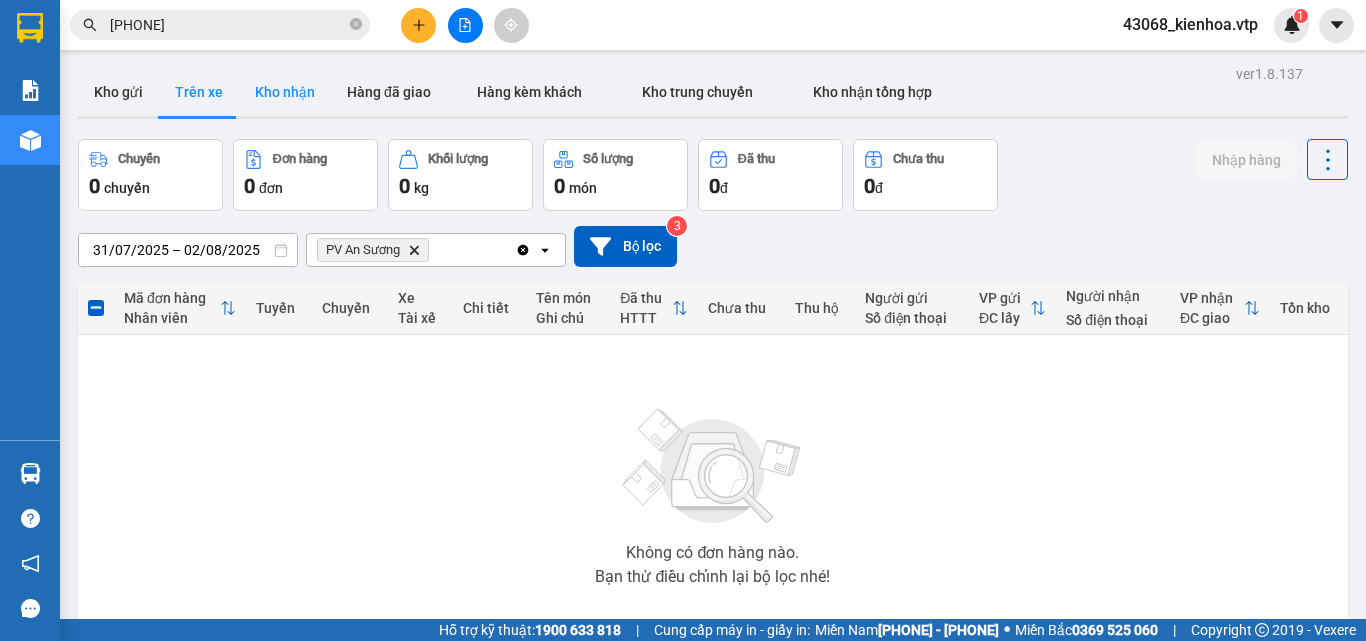 click on "Kho nhận" at bounding box center [285, 92] 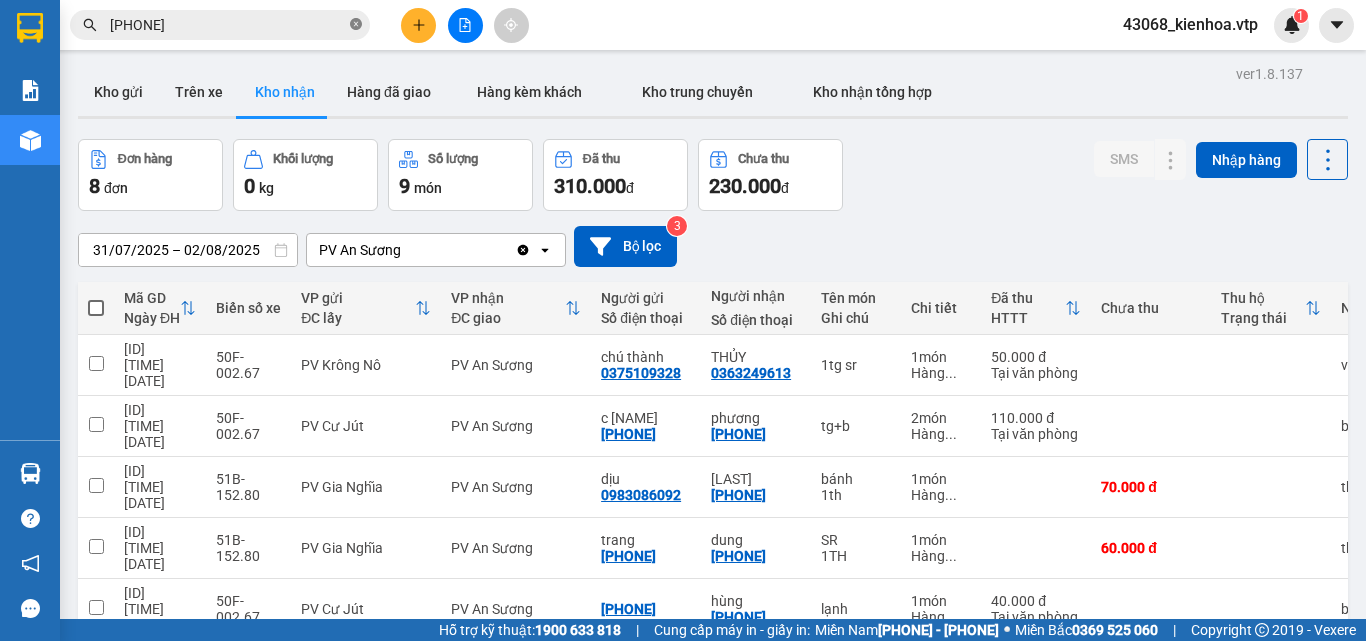 click 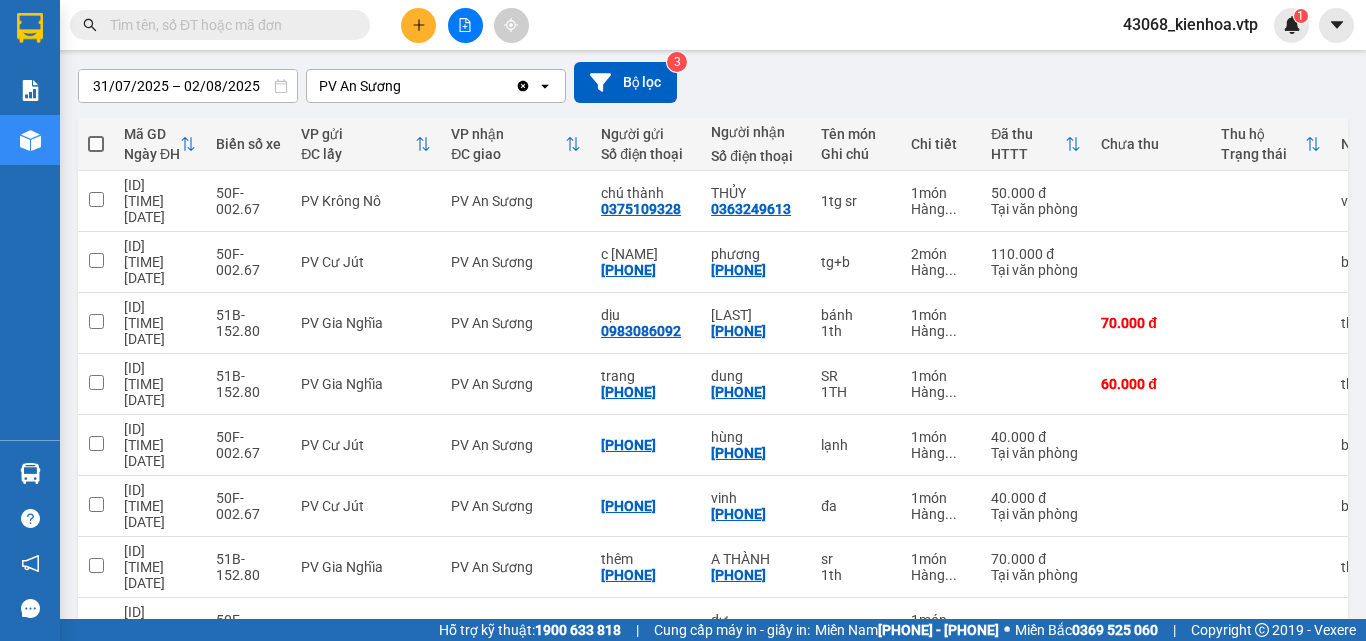 scroll, scrollTop: 166, scrollLeft: 0, axis: vertical 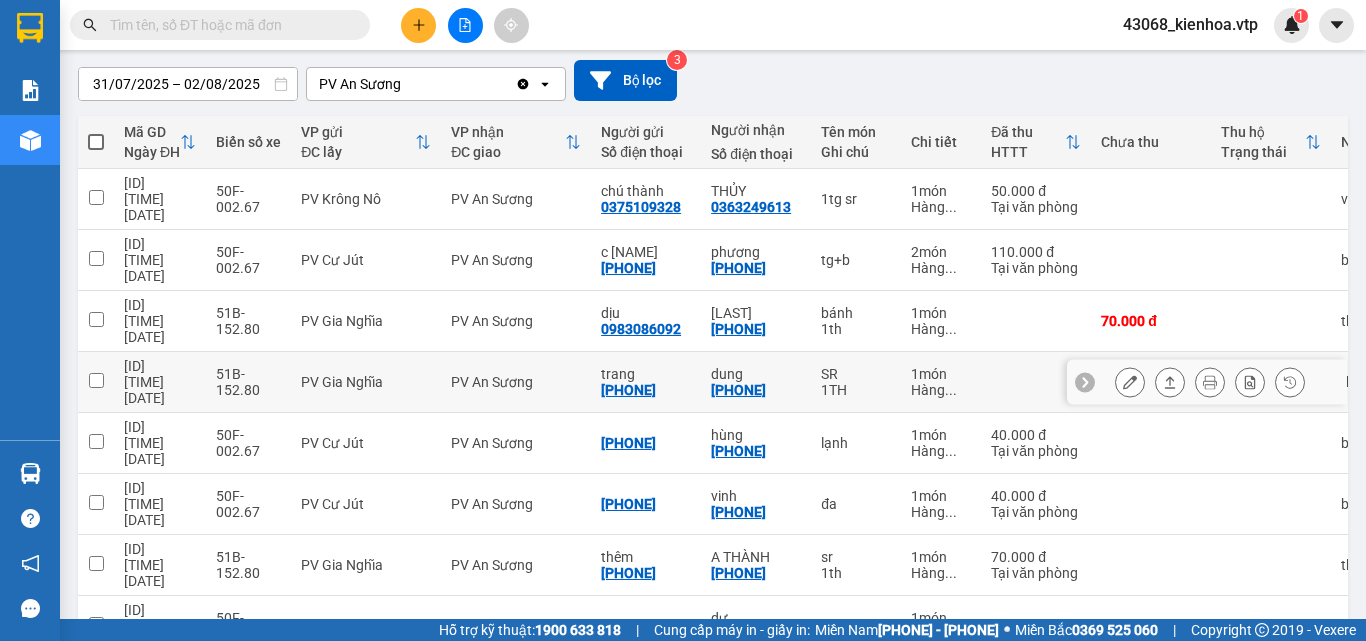 drag, startPoint x: 798, startPoint y: 330, endPoint x: 717, endPoint y: 341, distance: 81.7435 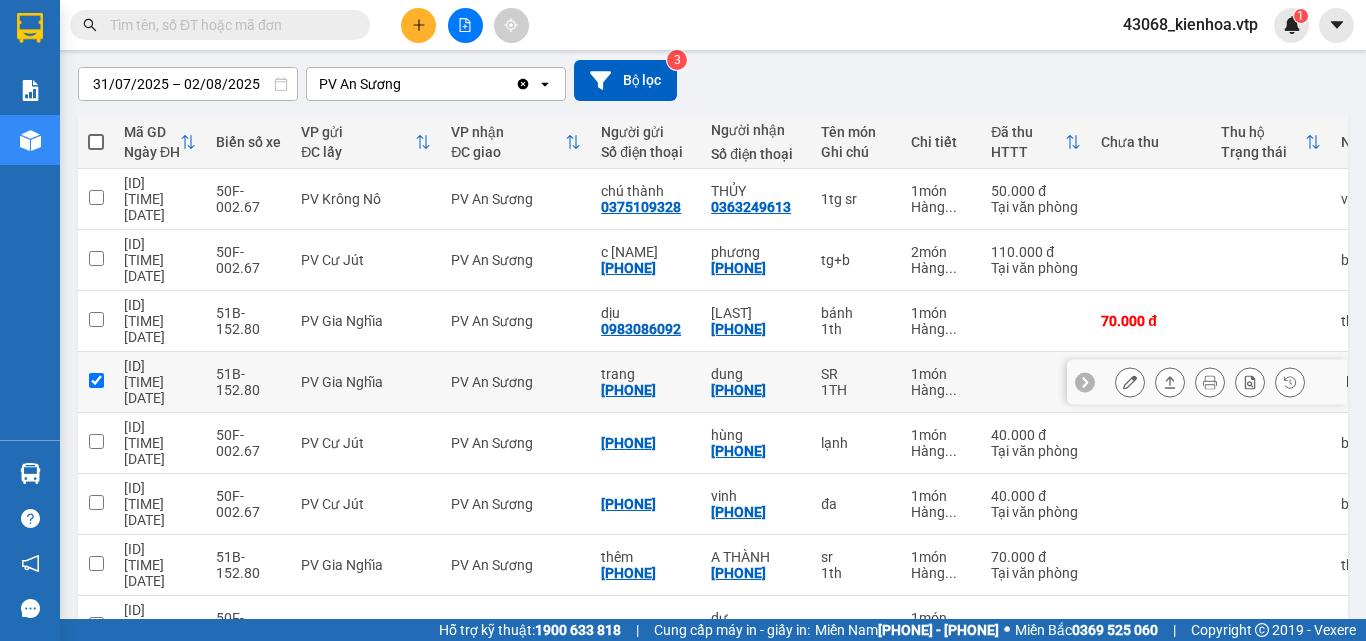 checkbox on "true" 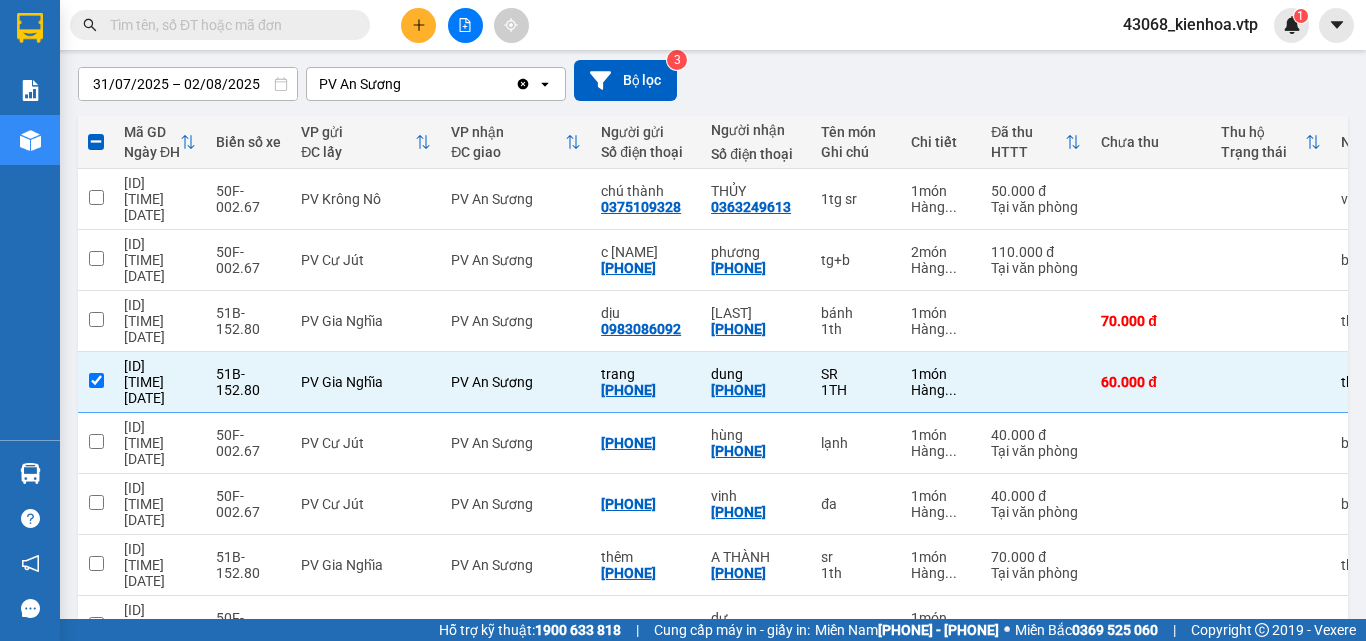 copy on "[PHONE]" 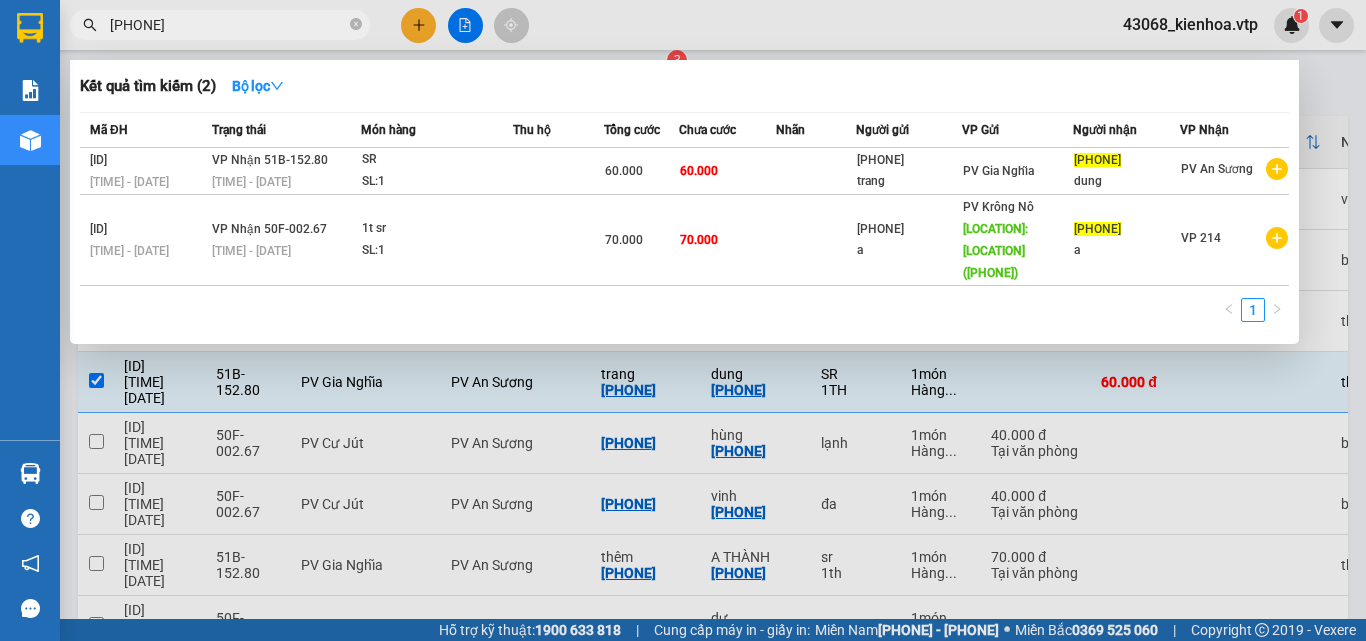 type on "[PHONE]" 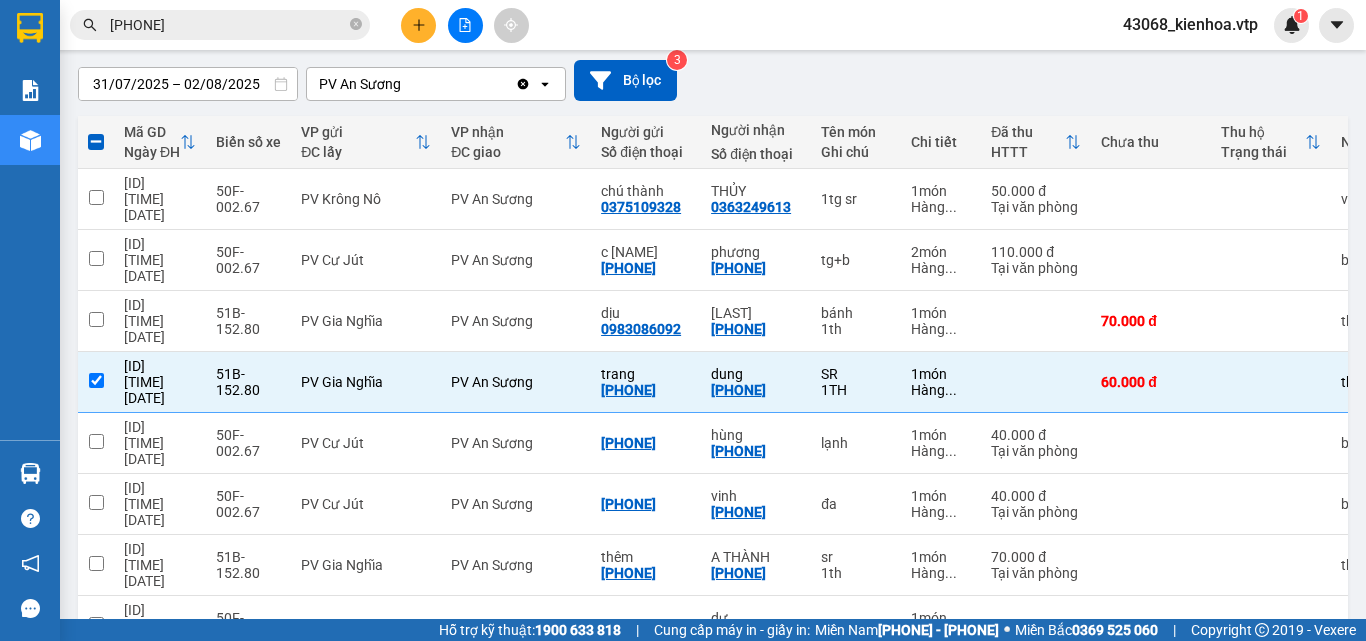 click on "[PHONE]" at bounding box center [220, 25] 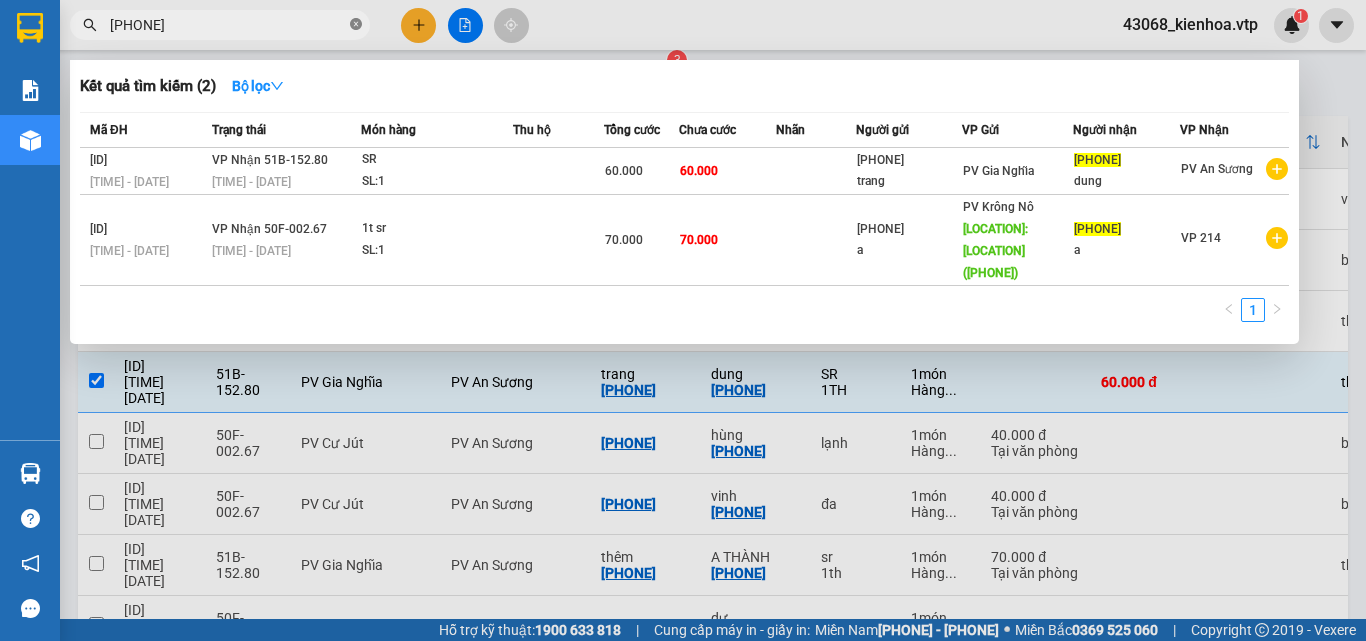 click 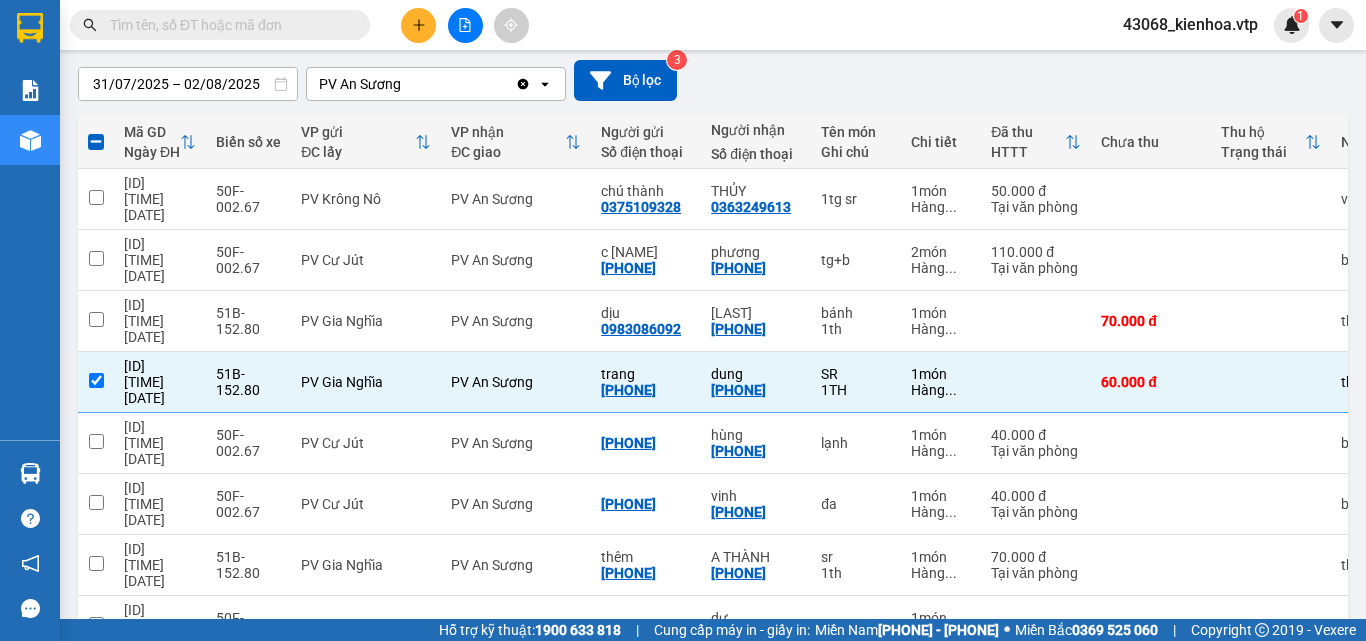 paste on "[PHONE]" 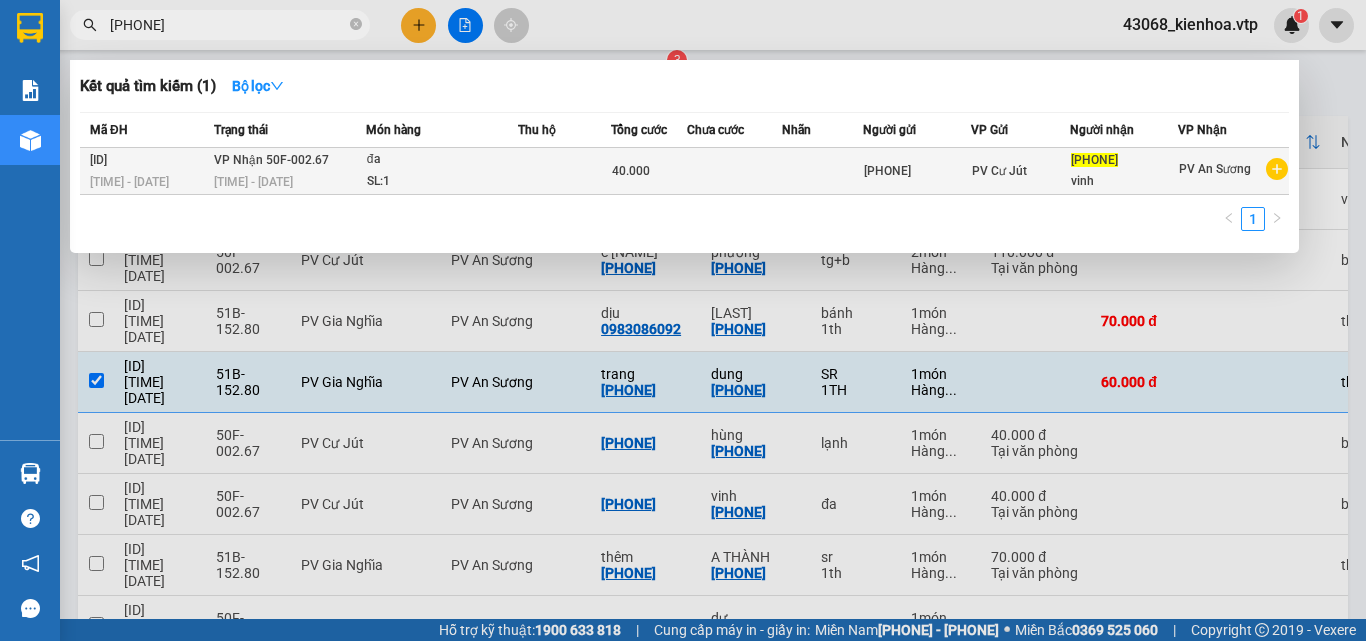 type on "[PHONE]" 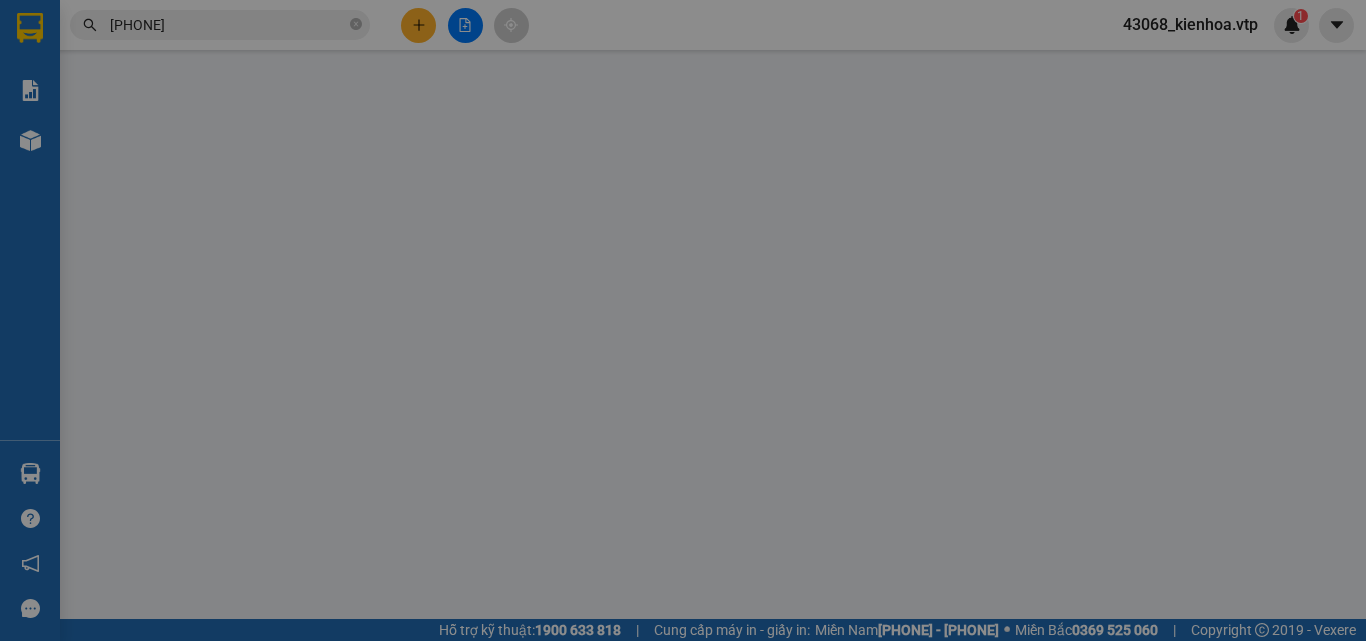 scroll, scrollTop: 0, scrollLeft: 0, axis: both 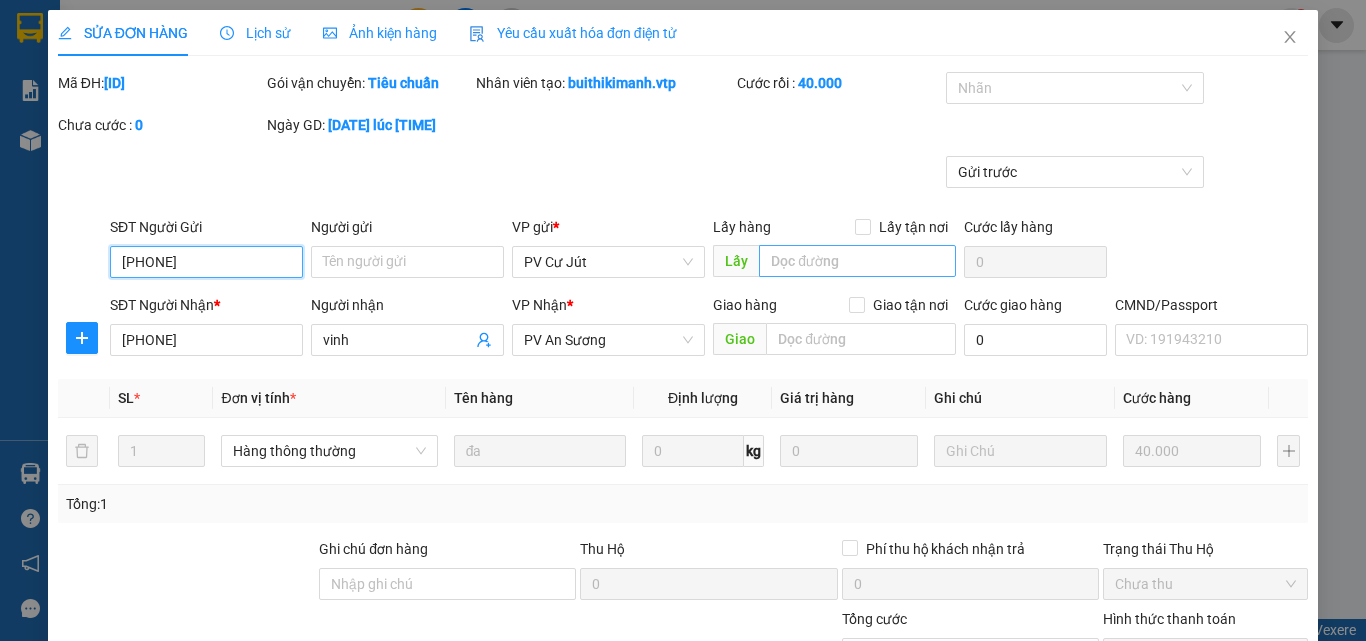 type on "[PHONE]" 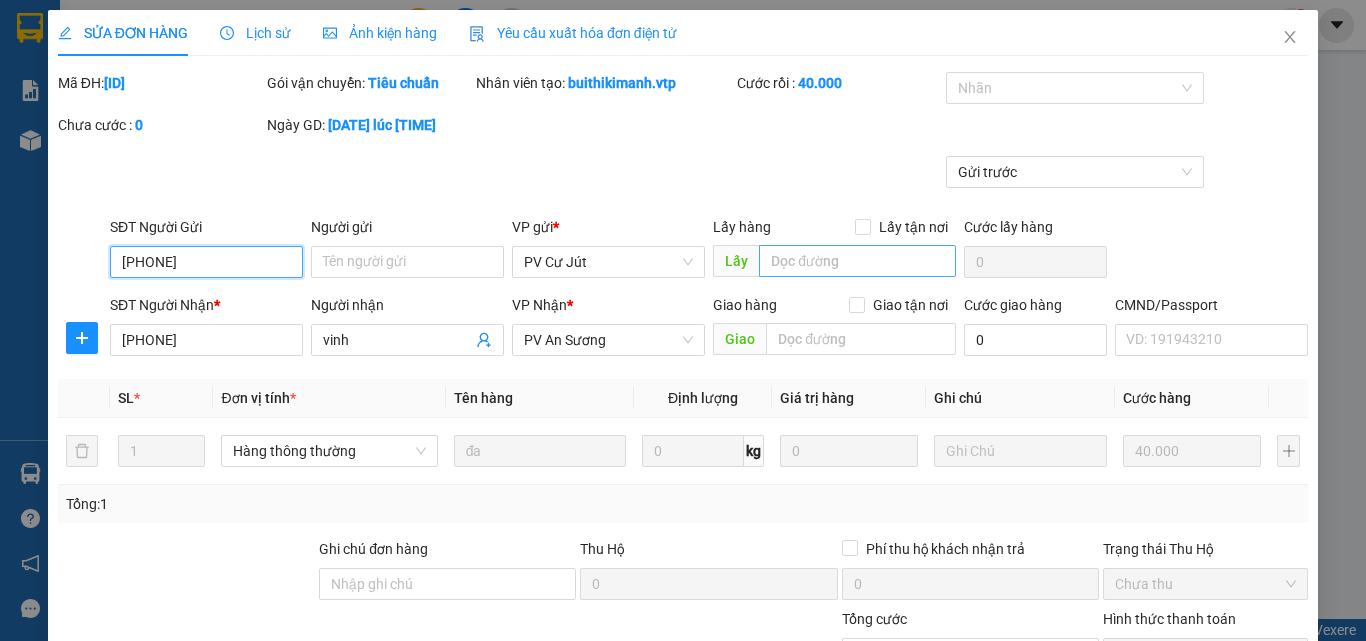 type on "[PHONE]" 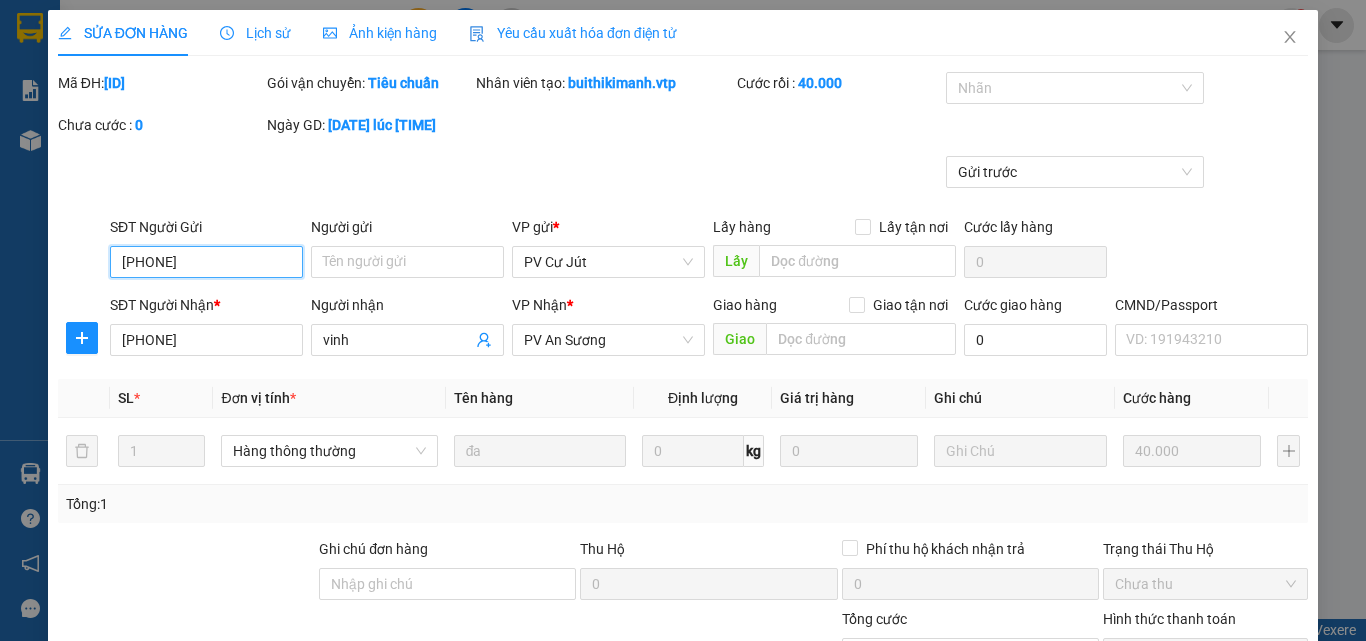 scroll, scrollTop: 300, scrollLeft: 0, axis: vertical 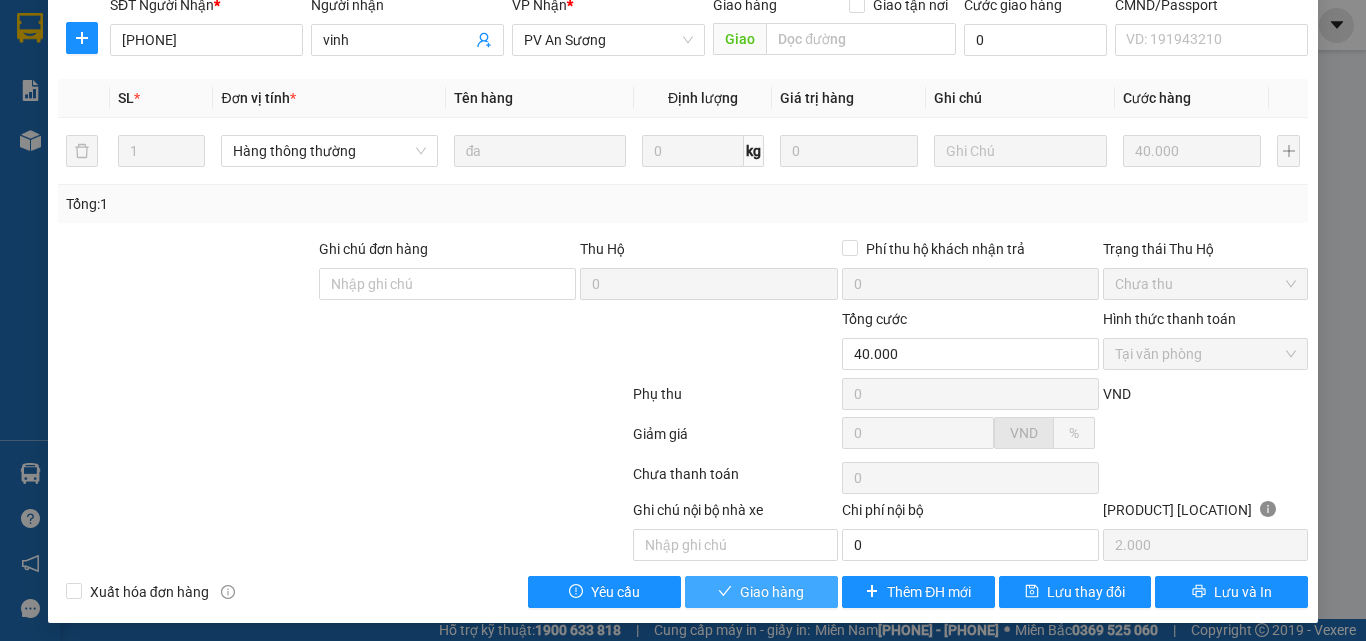 click on "Giao hàng" at bounding box center [772, 592] 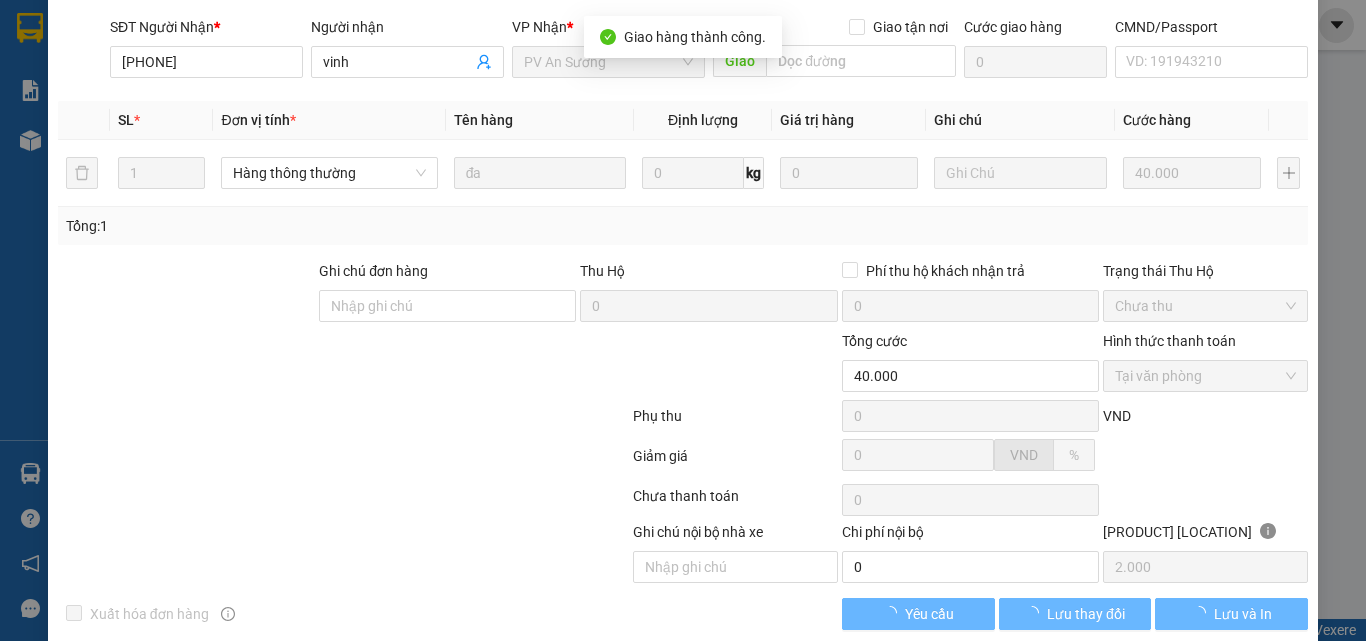 scroll, scrollTop: 0, scrollLeft: 0, axis: both 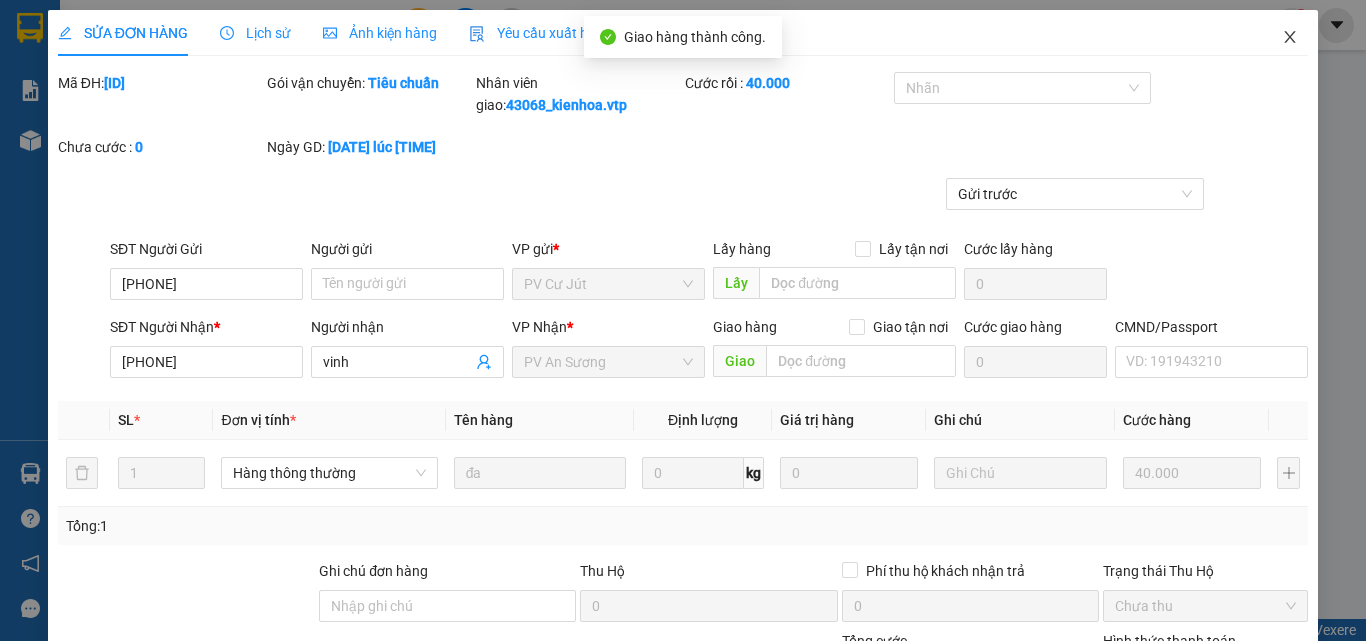 click 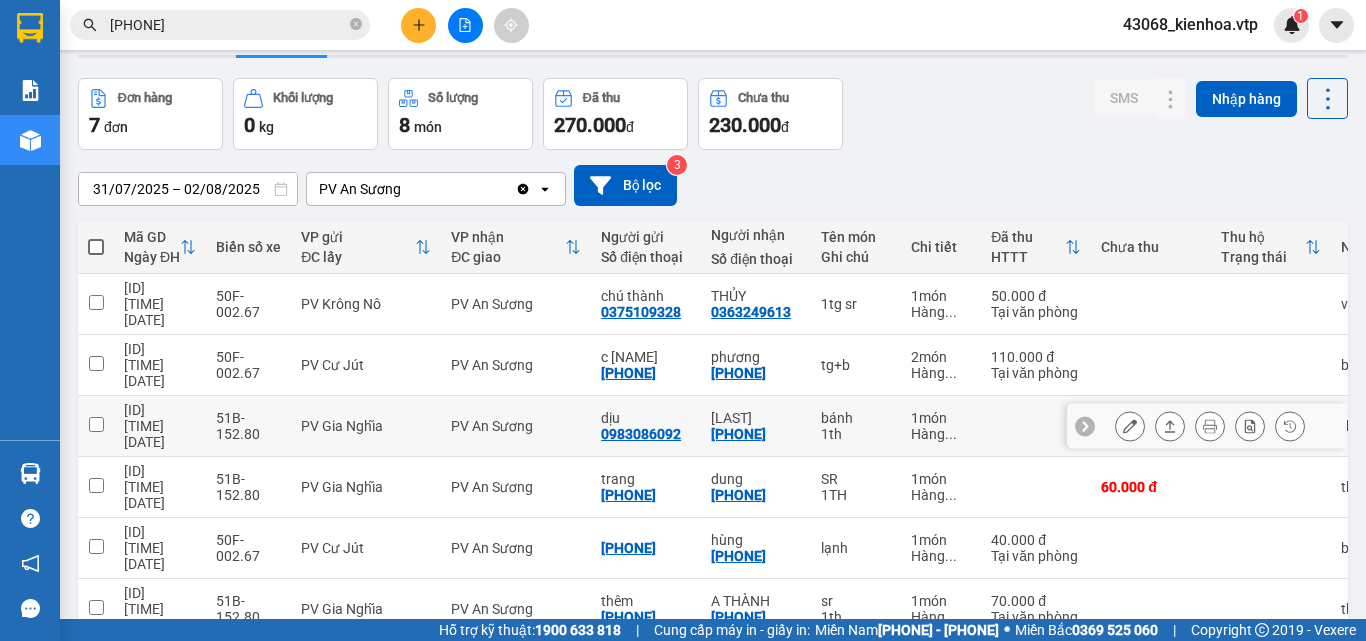 scroll, scrollTop: 121, scrollLeft: 0, axis: vertical 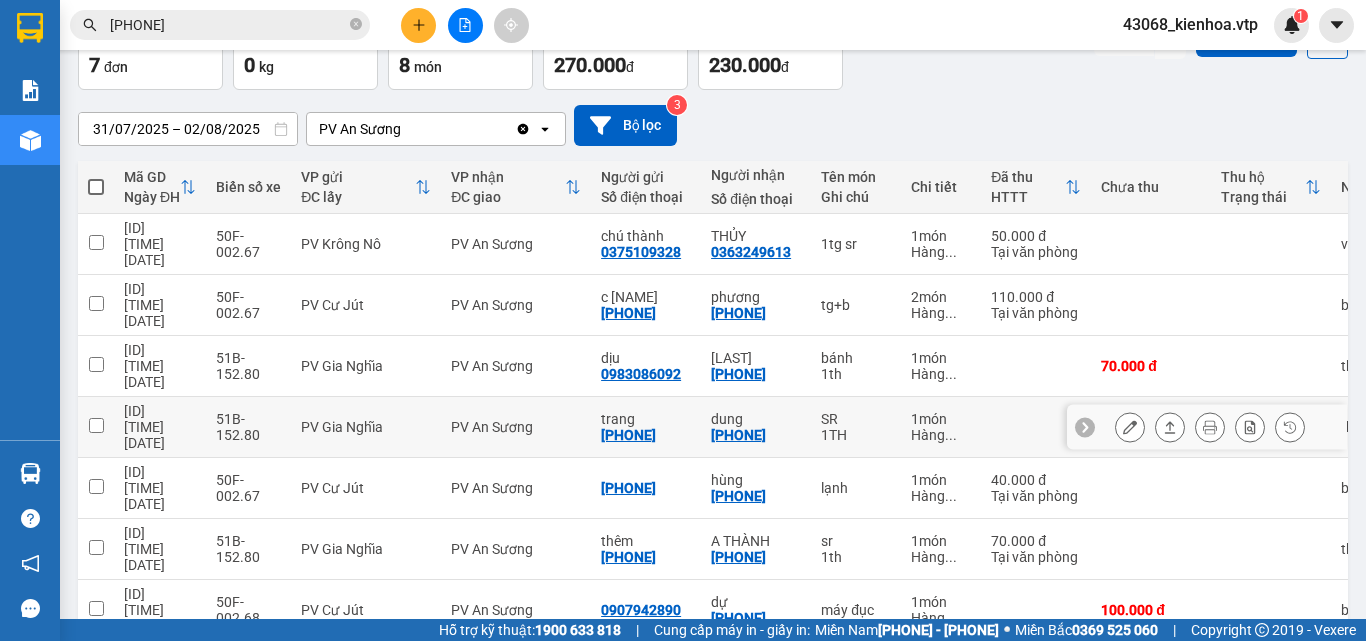 drag, startPoint x: 797, startPoint y: 377, endPoint x: 715, endPoint y: 379, distance: 82.02438 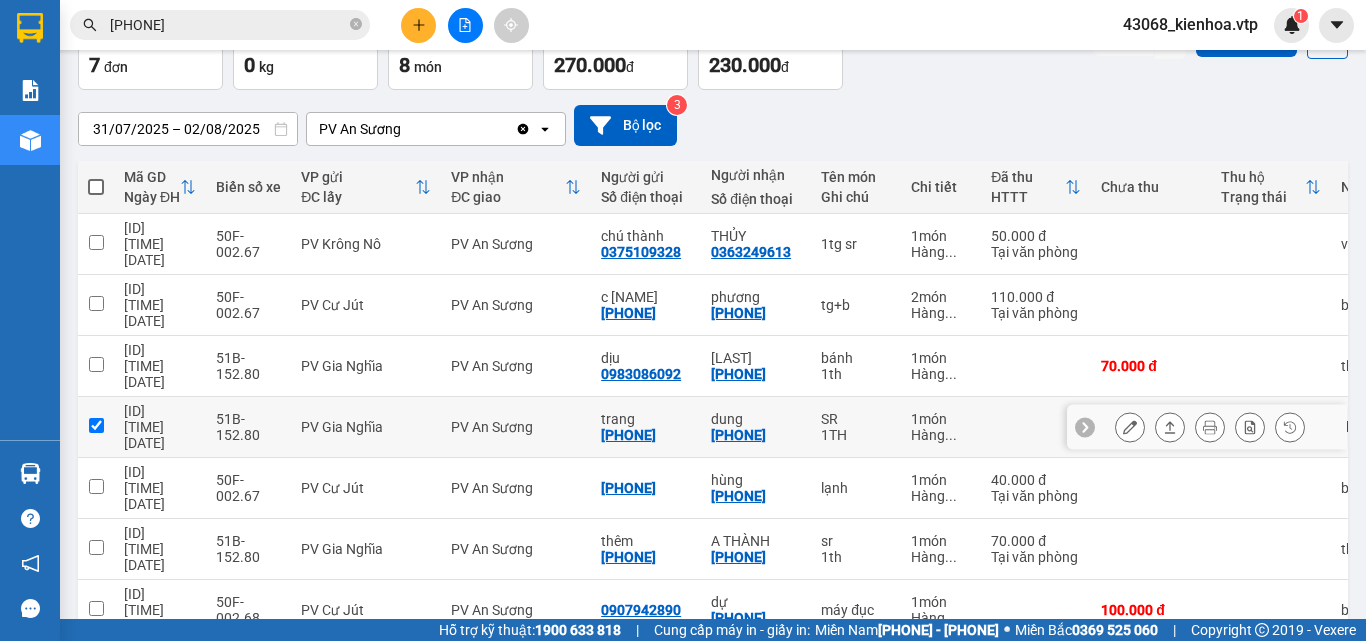 checkbox on "true" 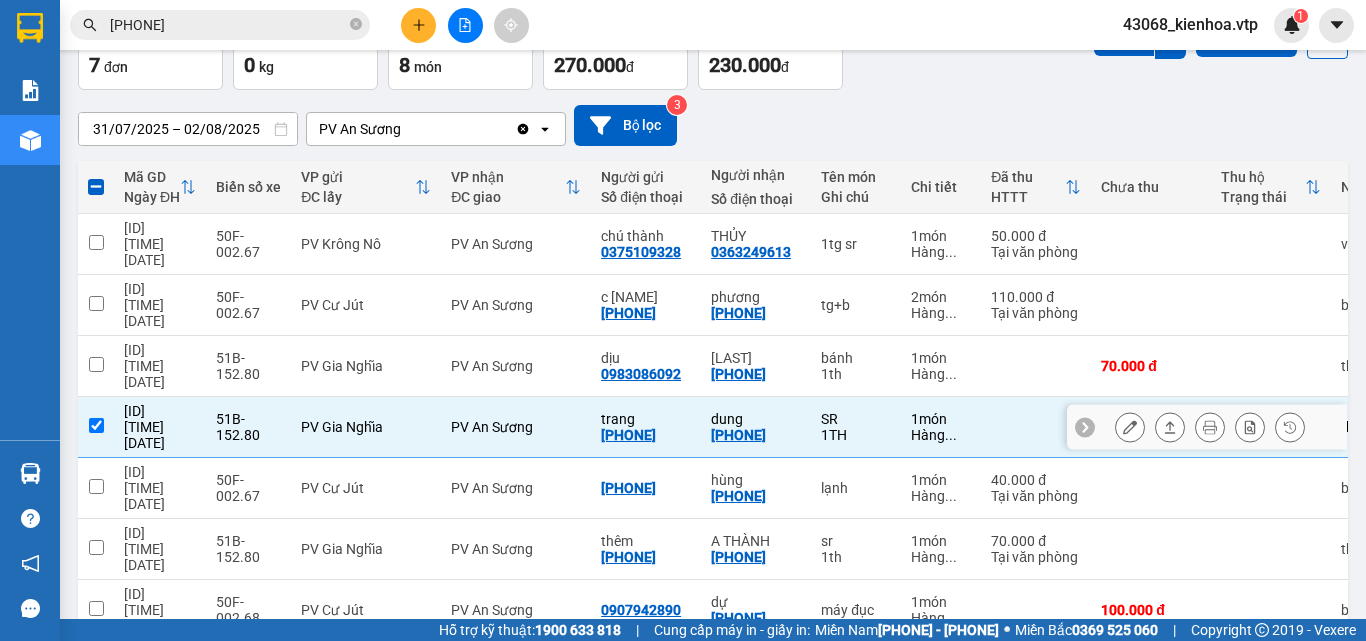 copy on "[PHONE]" 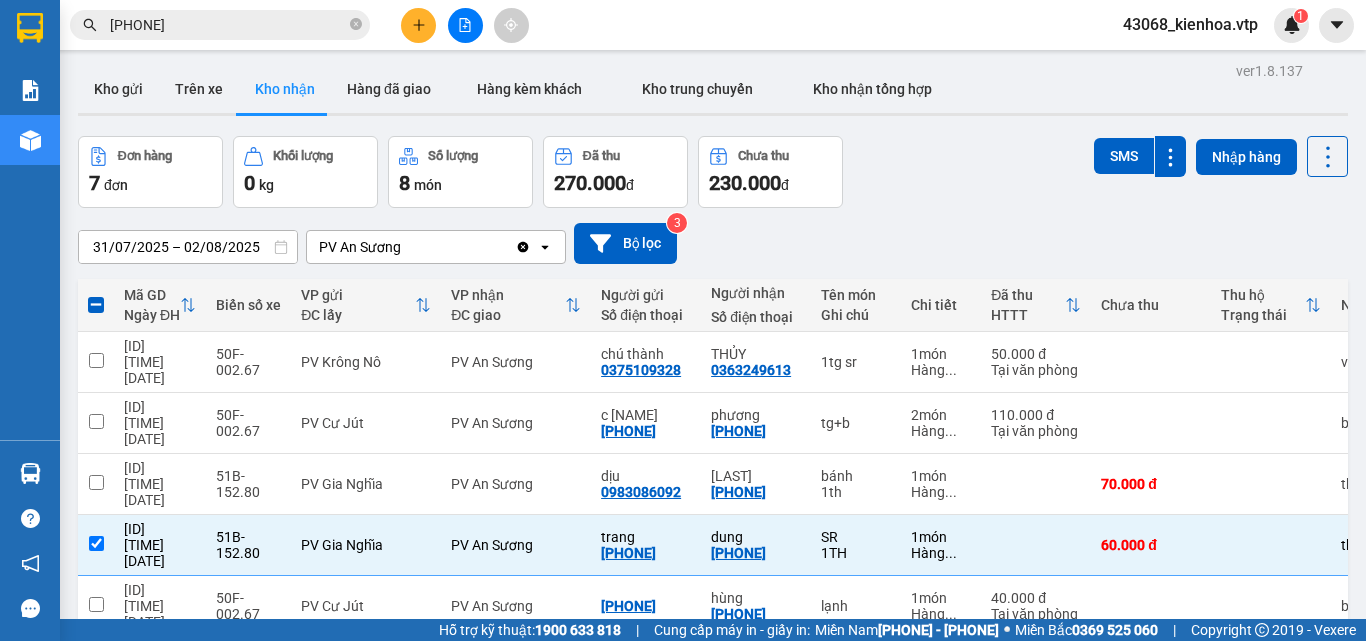 scroll, scrollTop: 0, scrollLeft: 0, axis: both 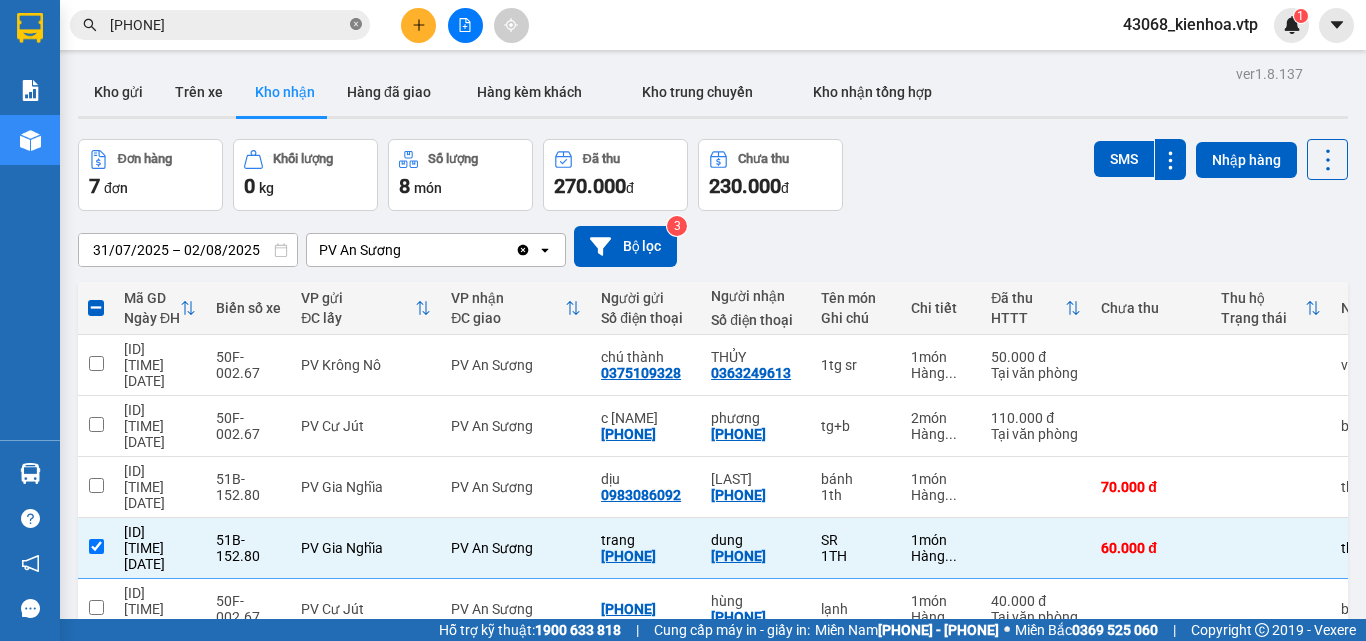 click 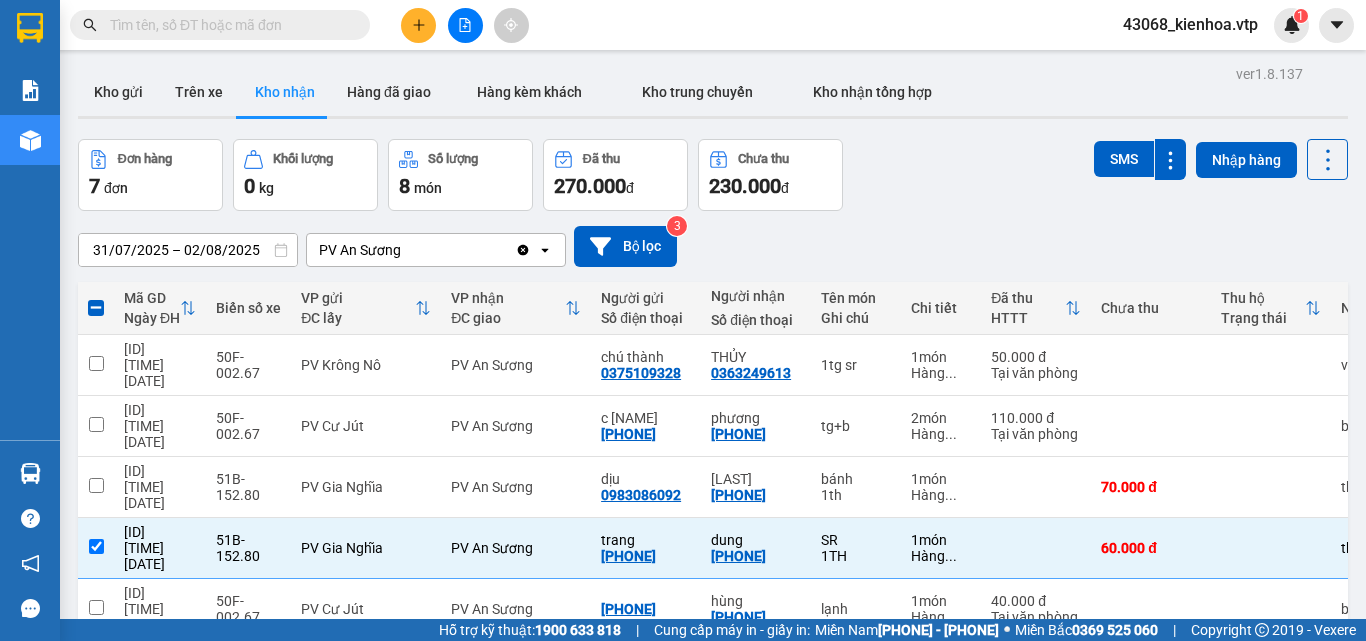 click at bounding box center [228, 25] 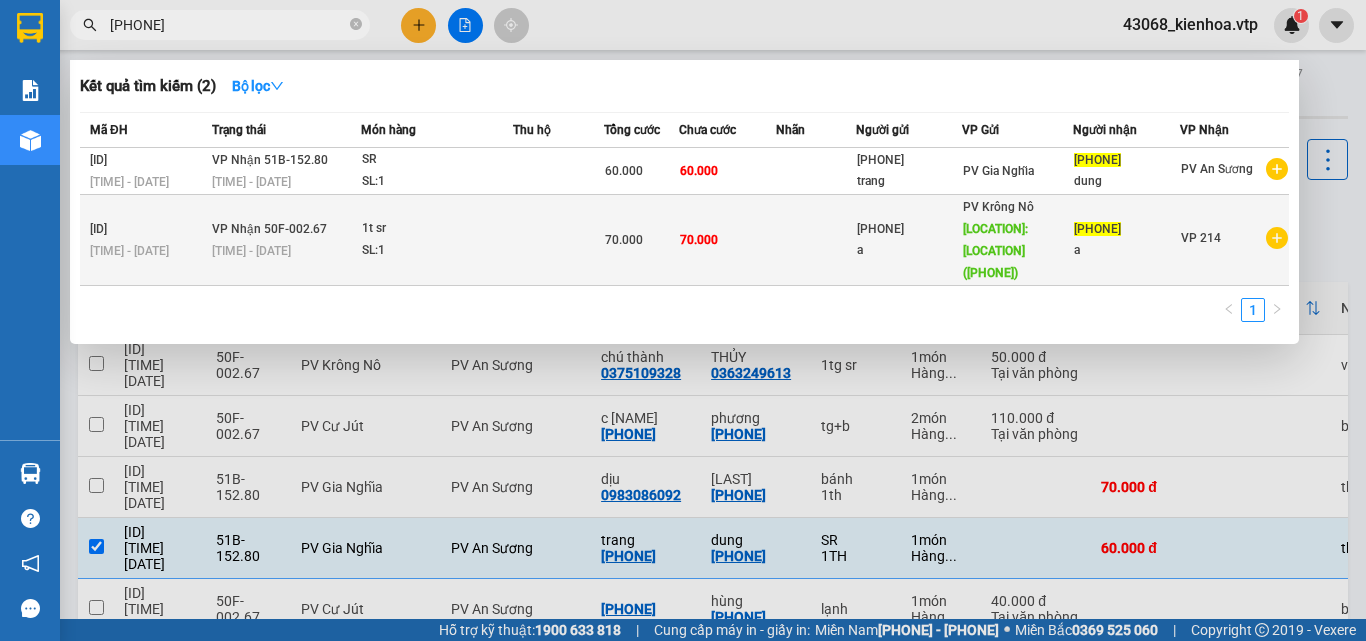 type on "[PHONE]" 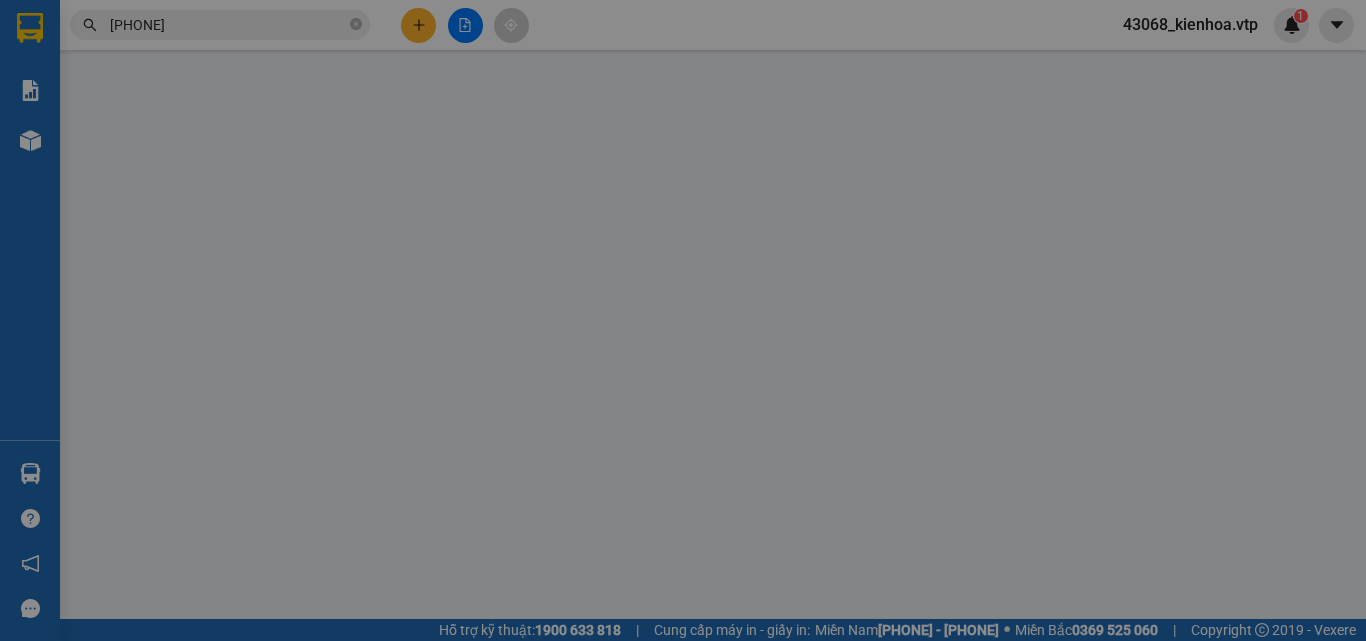 type on "[PHONE]" 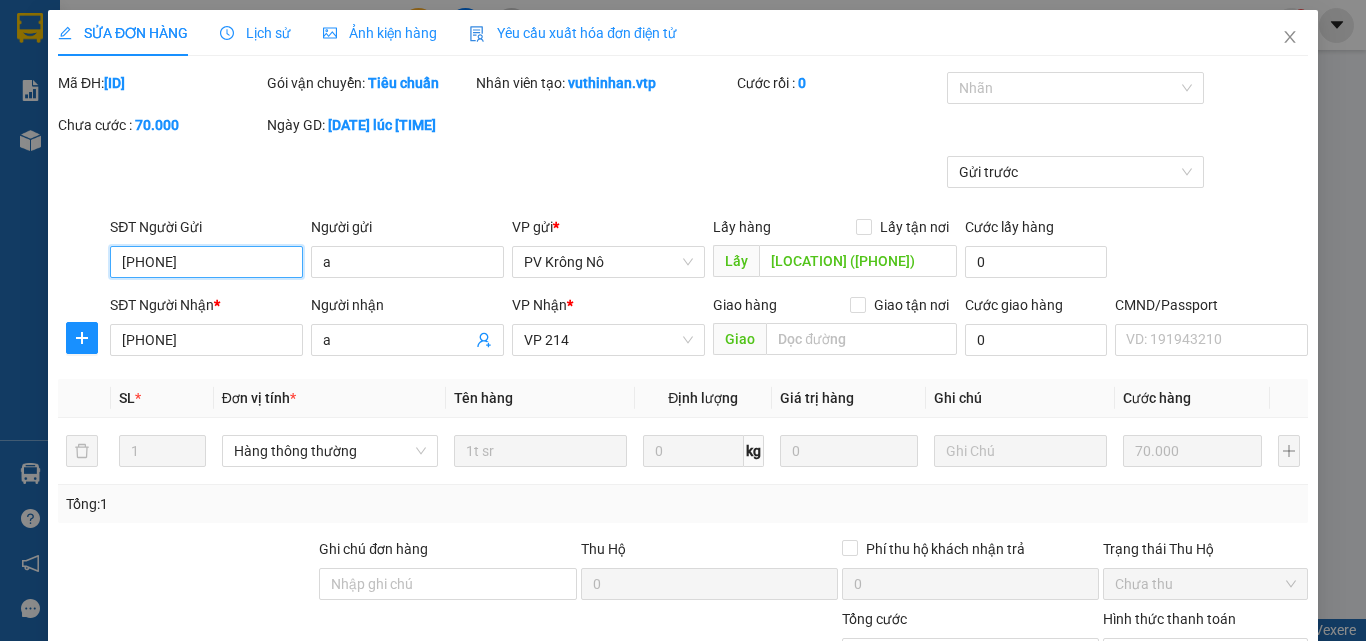 type on "3.500" 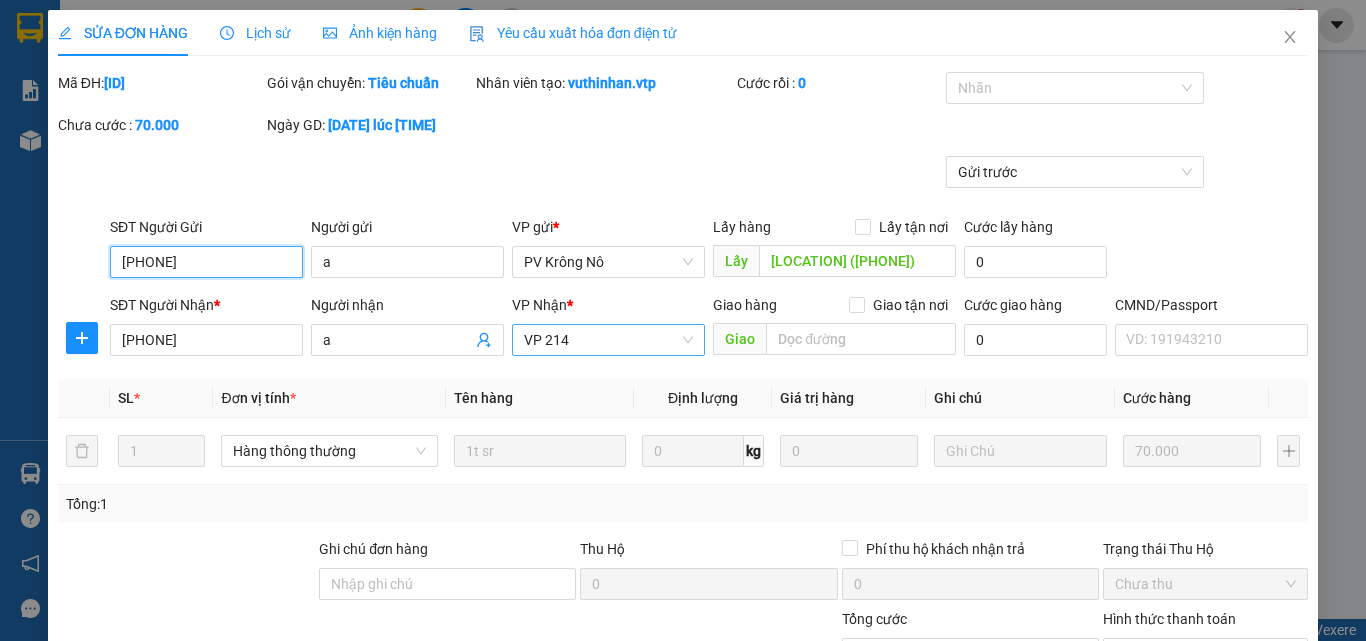 click on "VP 214" at bounding box center (608, 340) 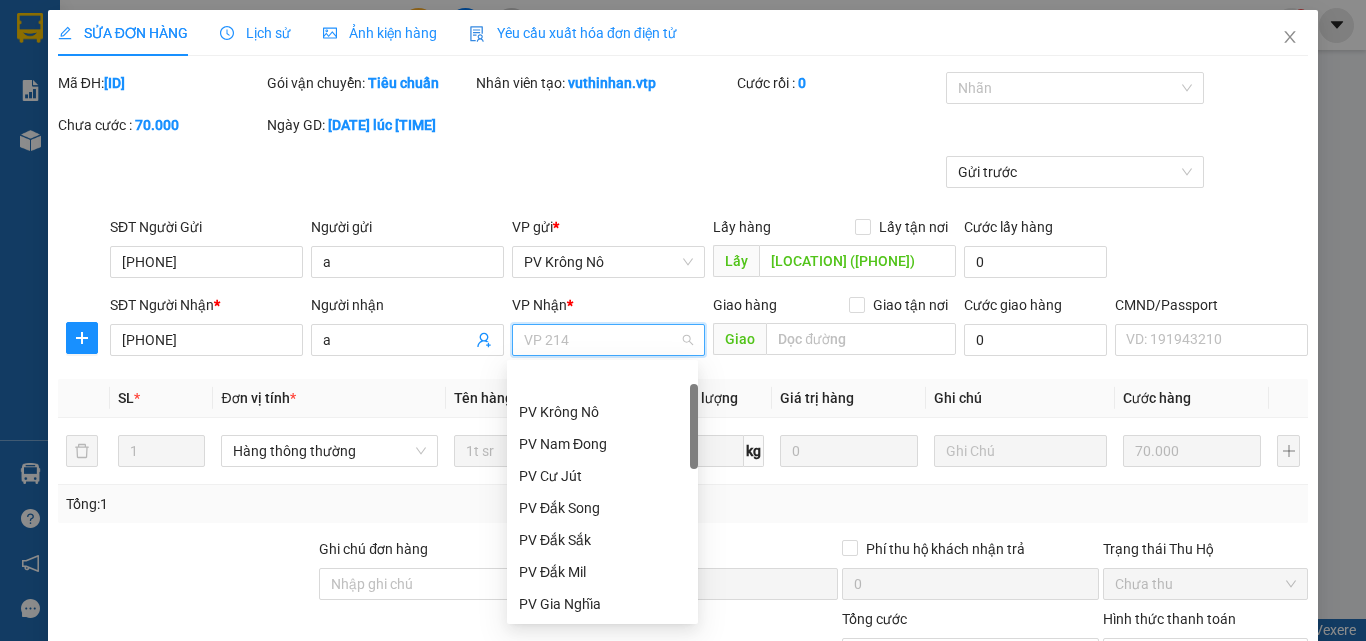 scroll, scrollTop: 64, scrollLeft: 0, axis: vertical 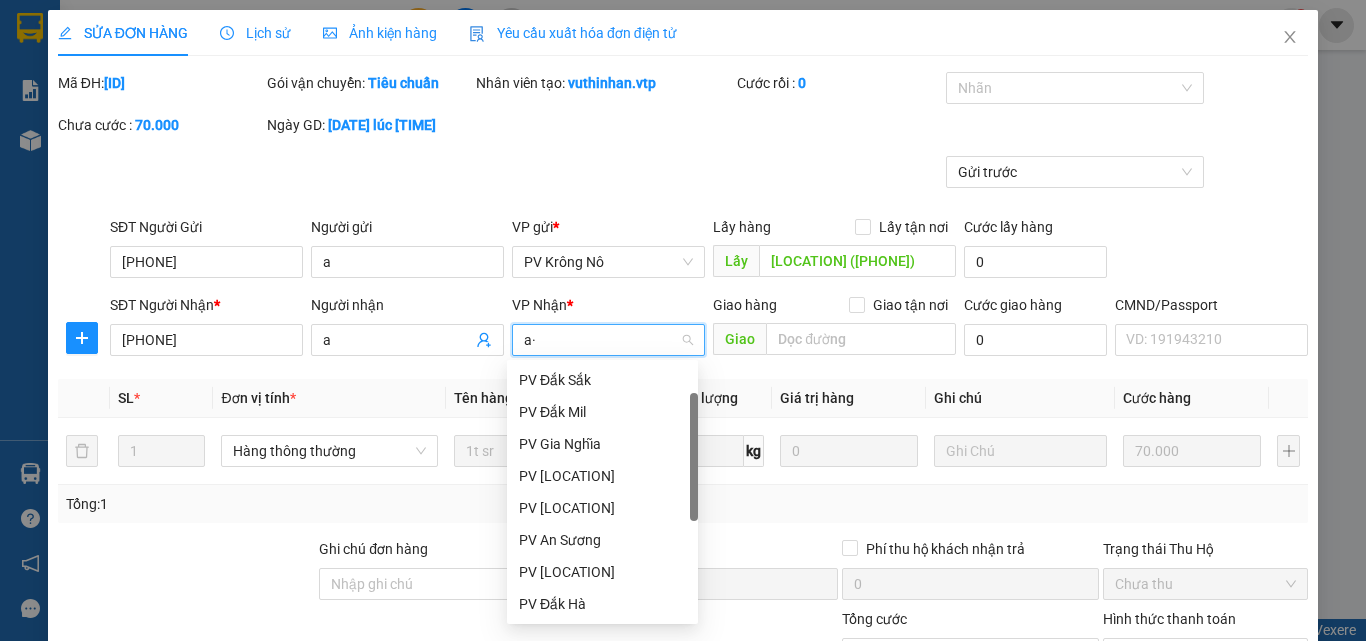 type on "a" 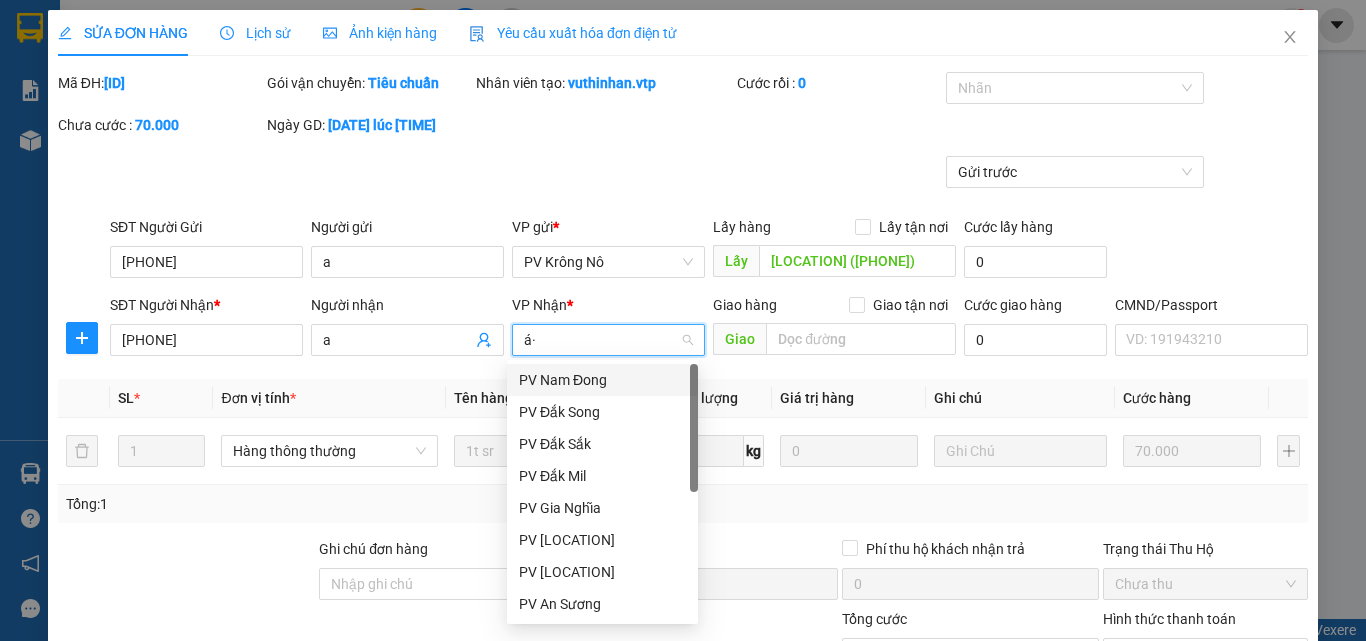 type on "á" 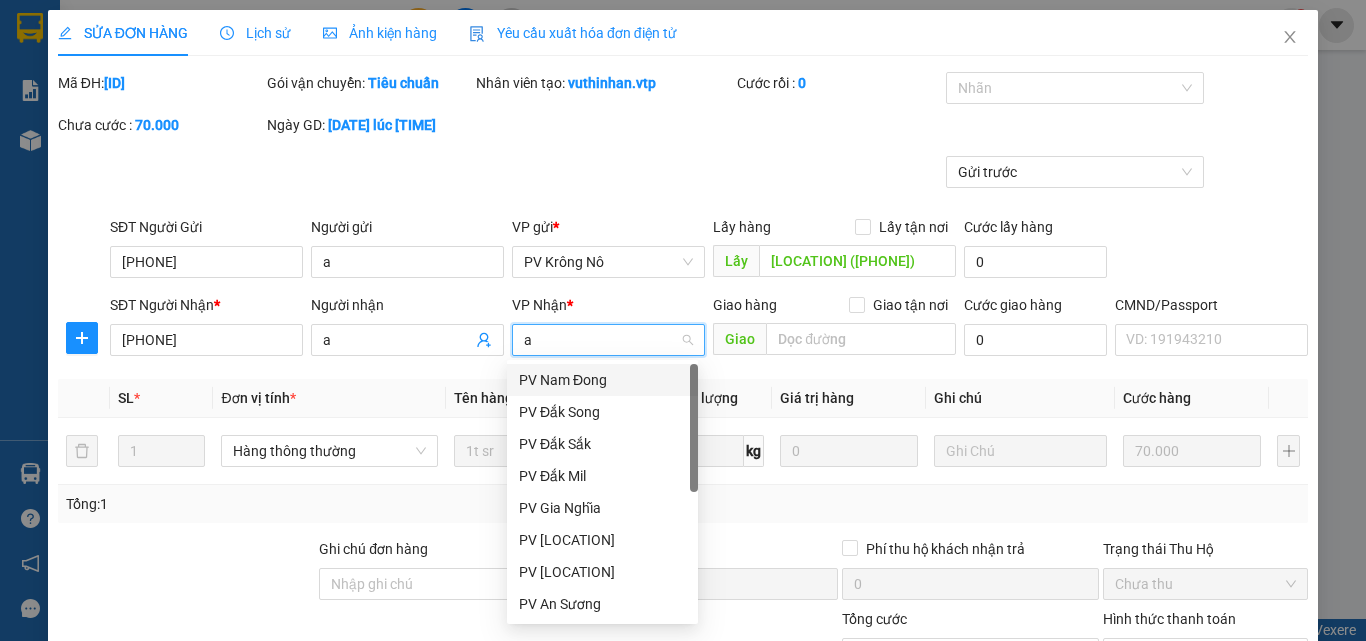 type on "as" 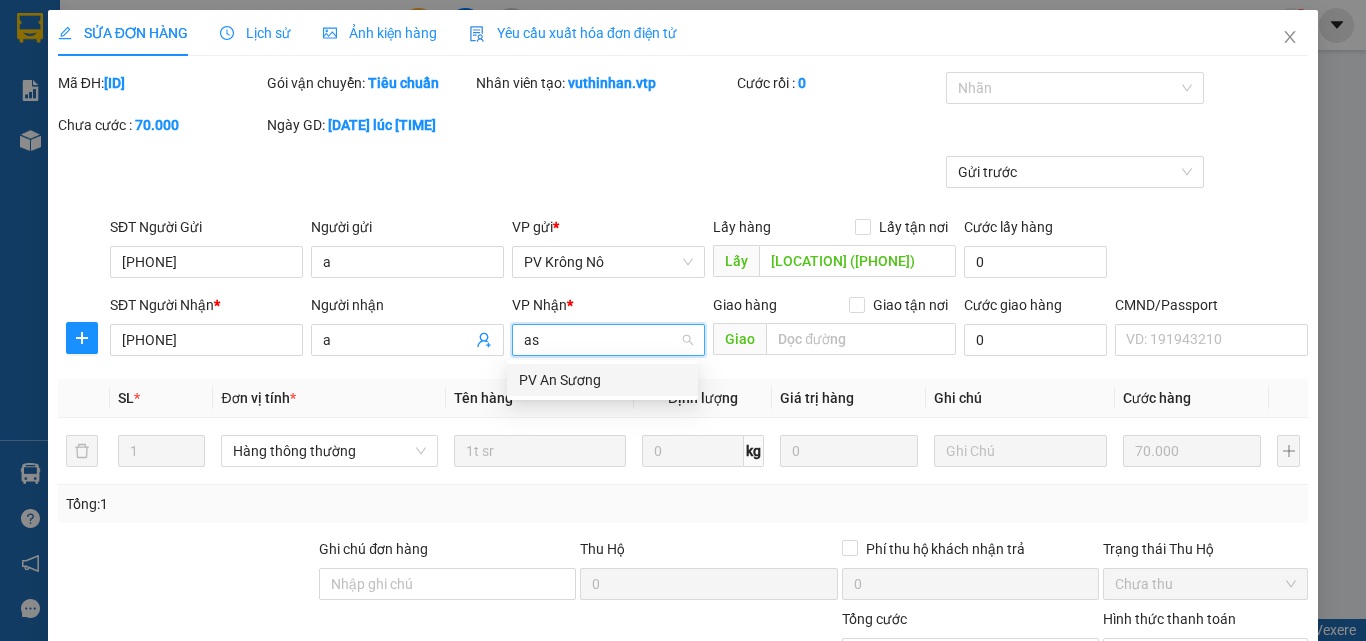 click on "PV An Sương" at bounding box center [602, 380] 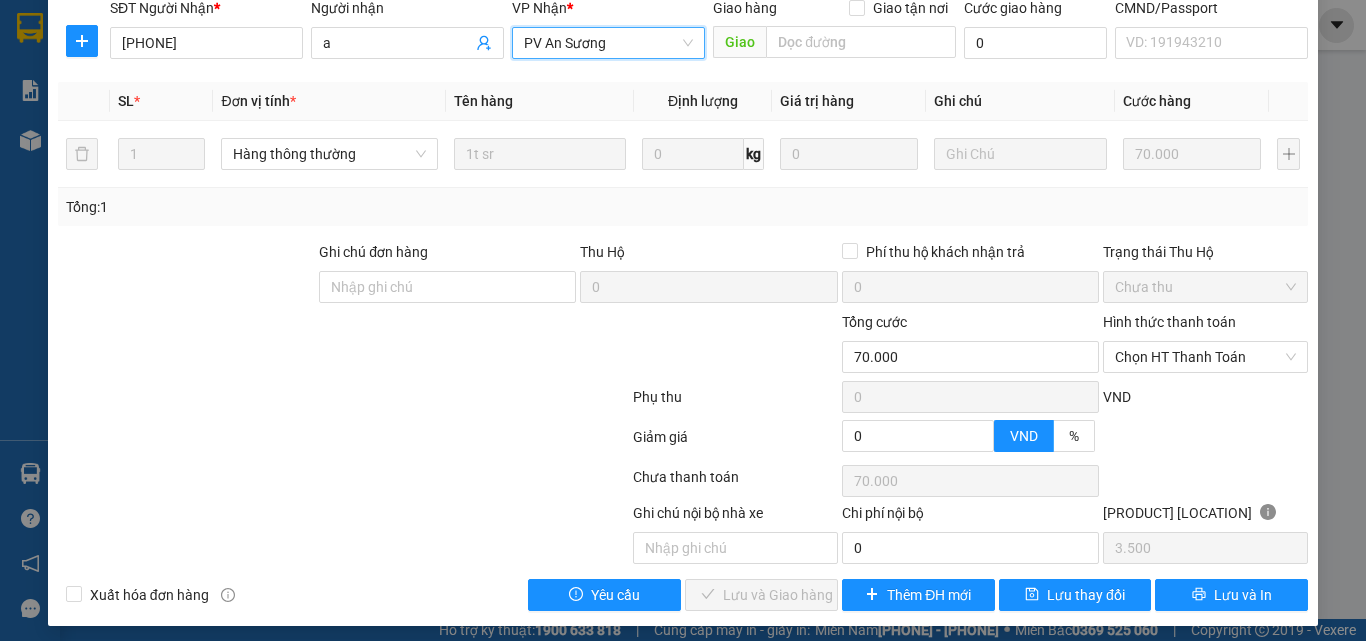scroll, scrollTop: 306, scrollLeft: 0, axis: vertical 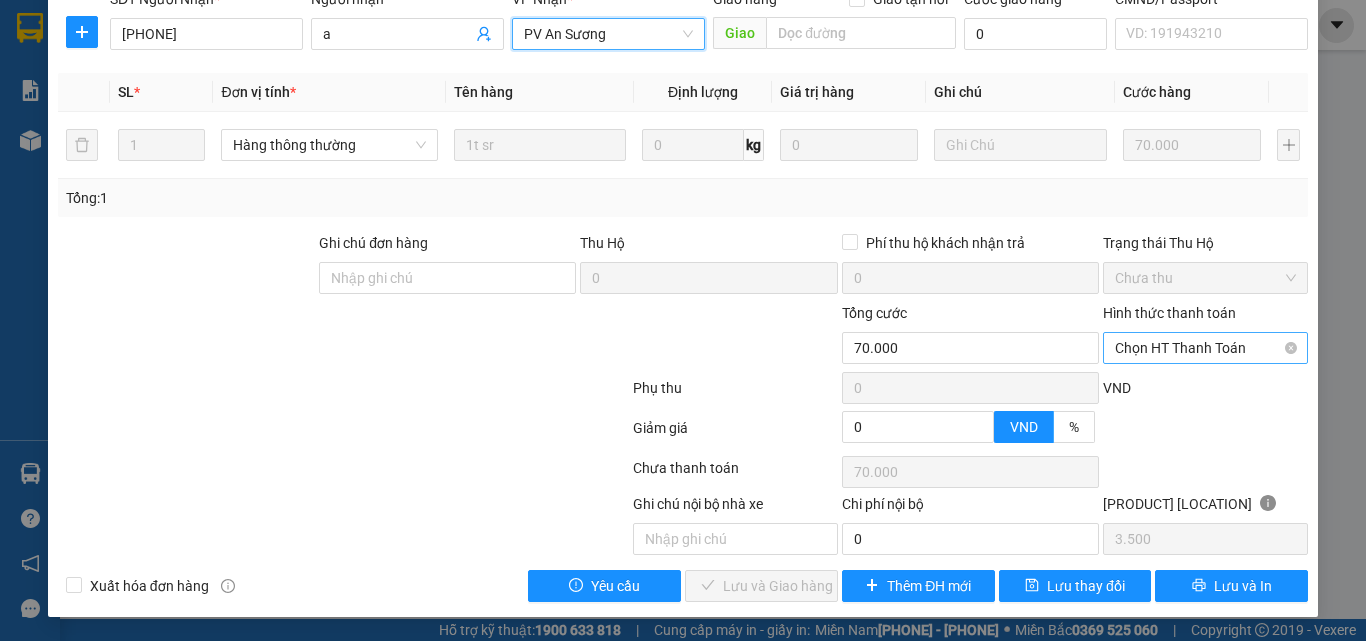 click on "Chọn HT Thanh Toán" at bounding box center [1205, 348] 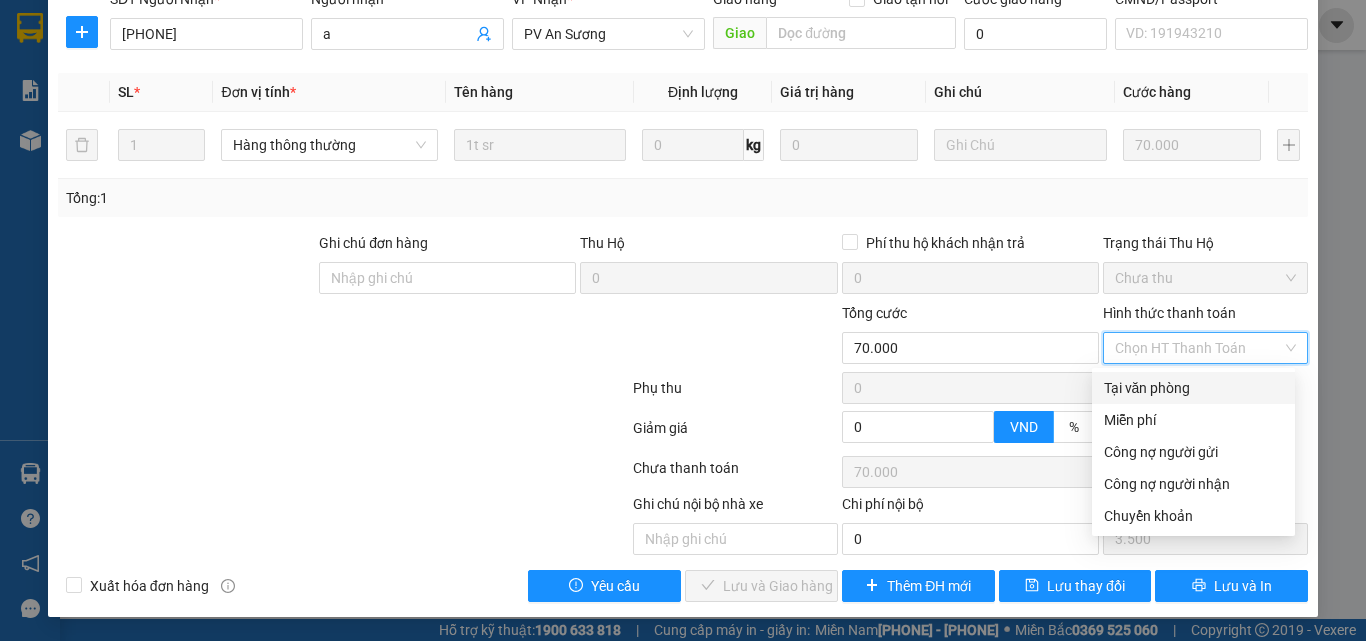click on "Tại văn phòng" at bounding box center [1193, 388] 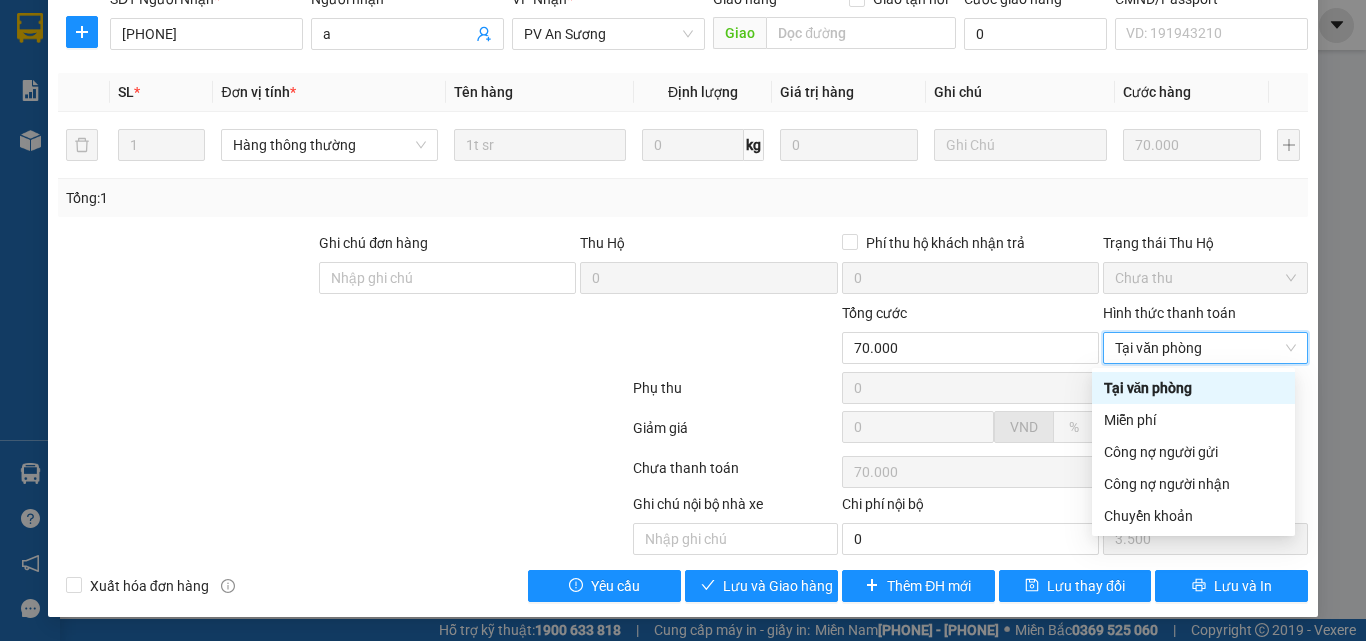 type on "0" 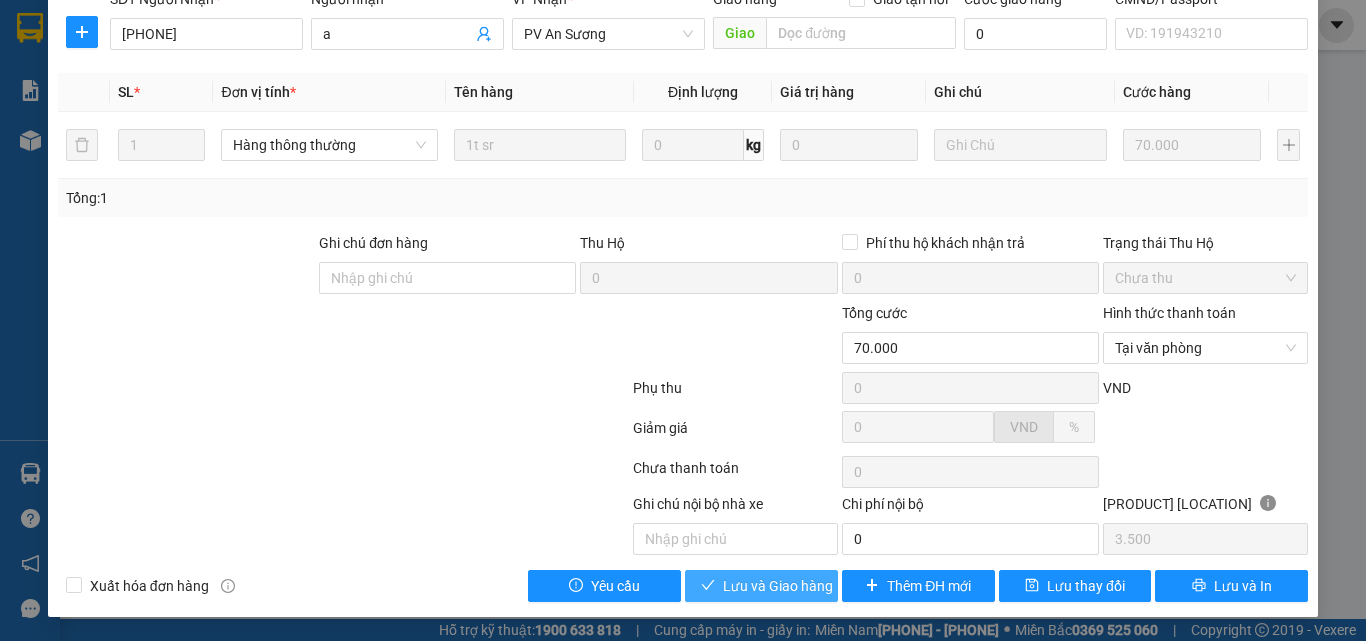 click on "Lưu và Giao hàng" at bounding box center (778, 586) 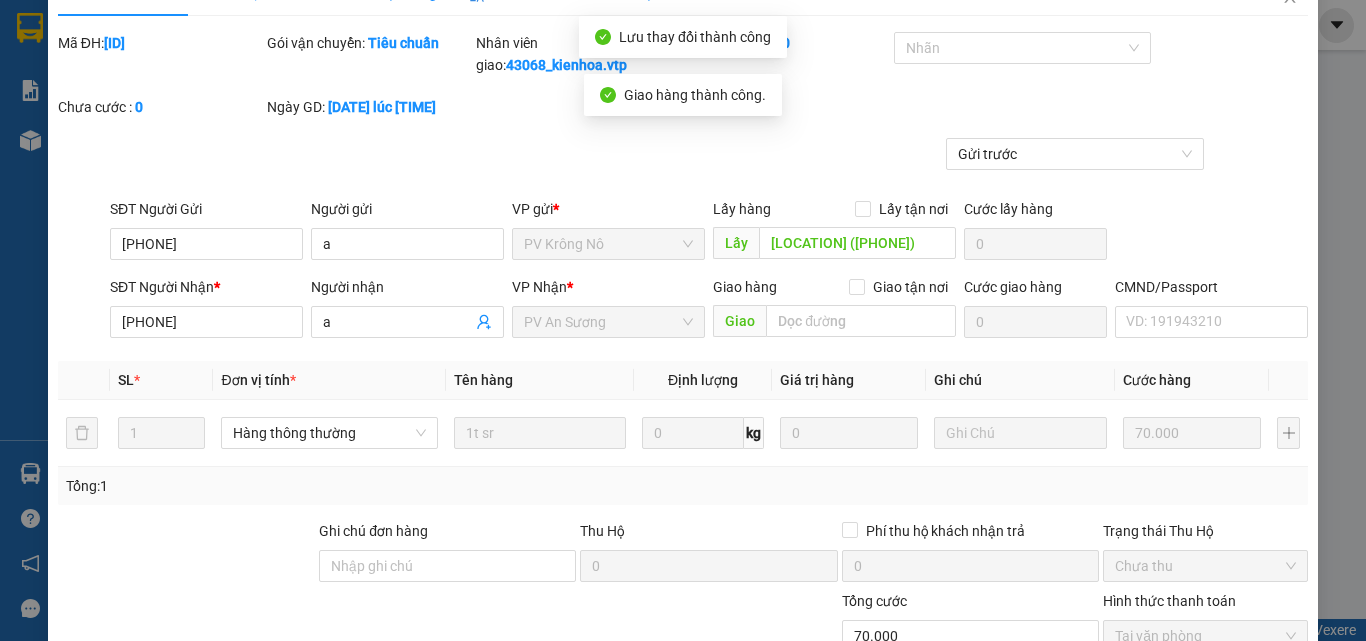 scroll, scrollTop: 28, scrollLeft: 0, axis: vertical 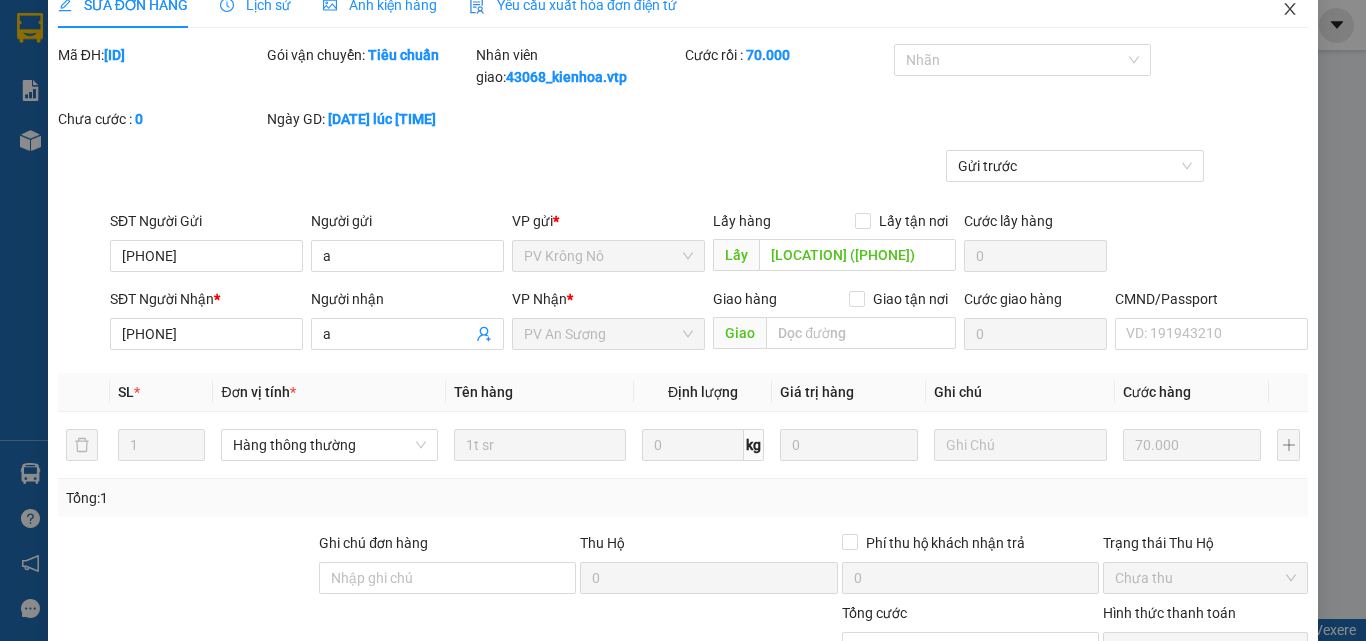 click 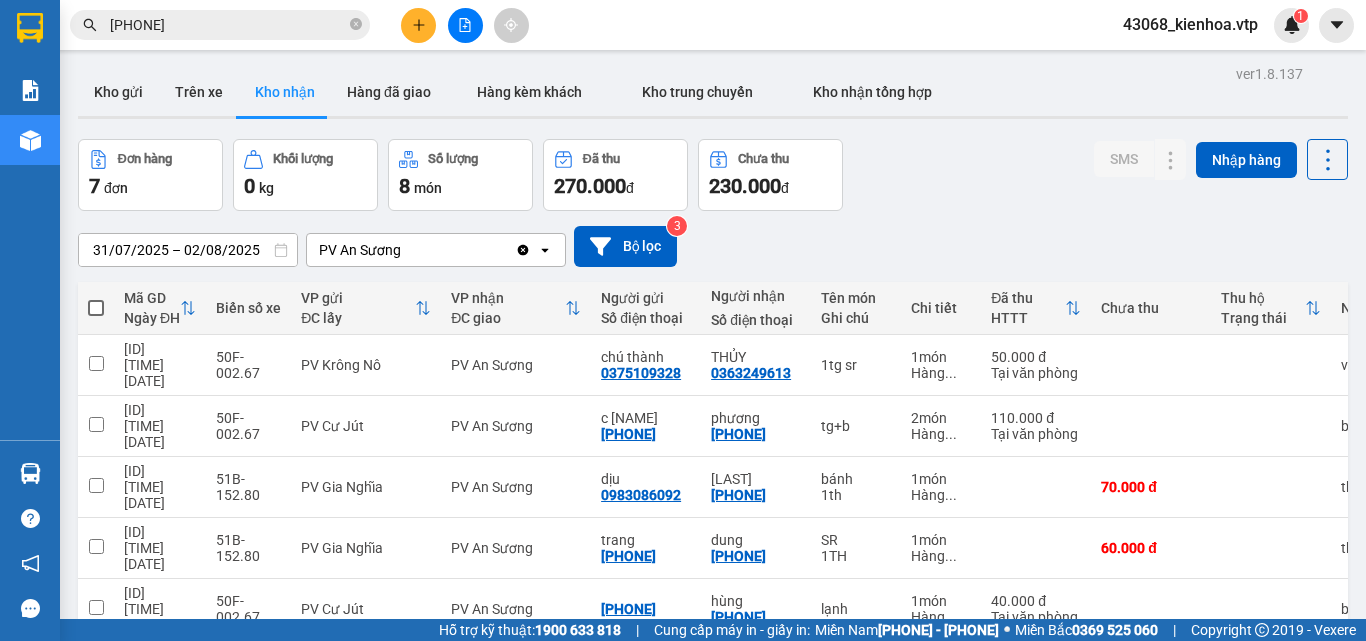 click on "[PHONE]" at bounding box center (228, 25) 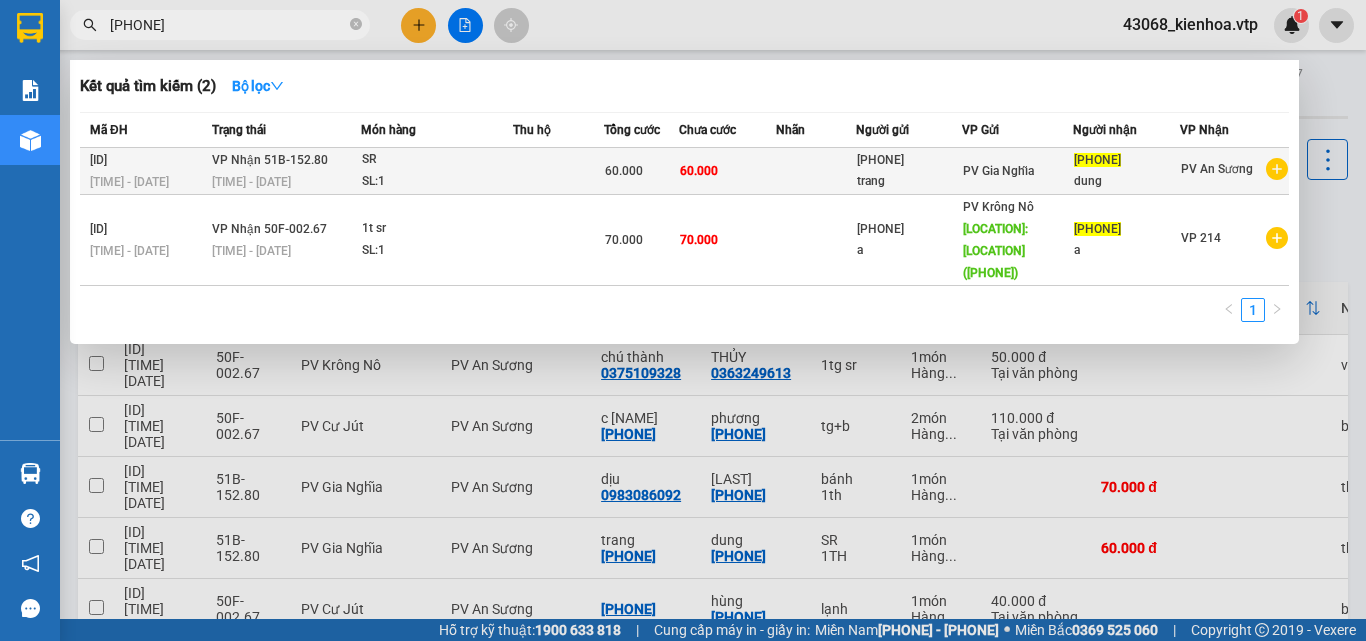 click on "60.000" at bounding box center (727, 171) 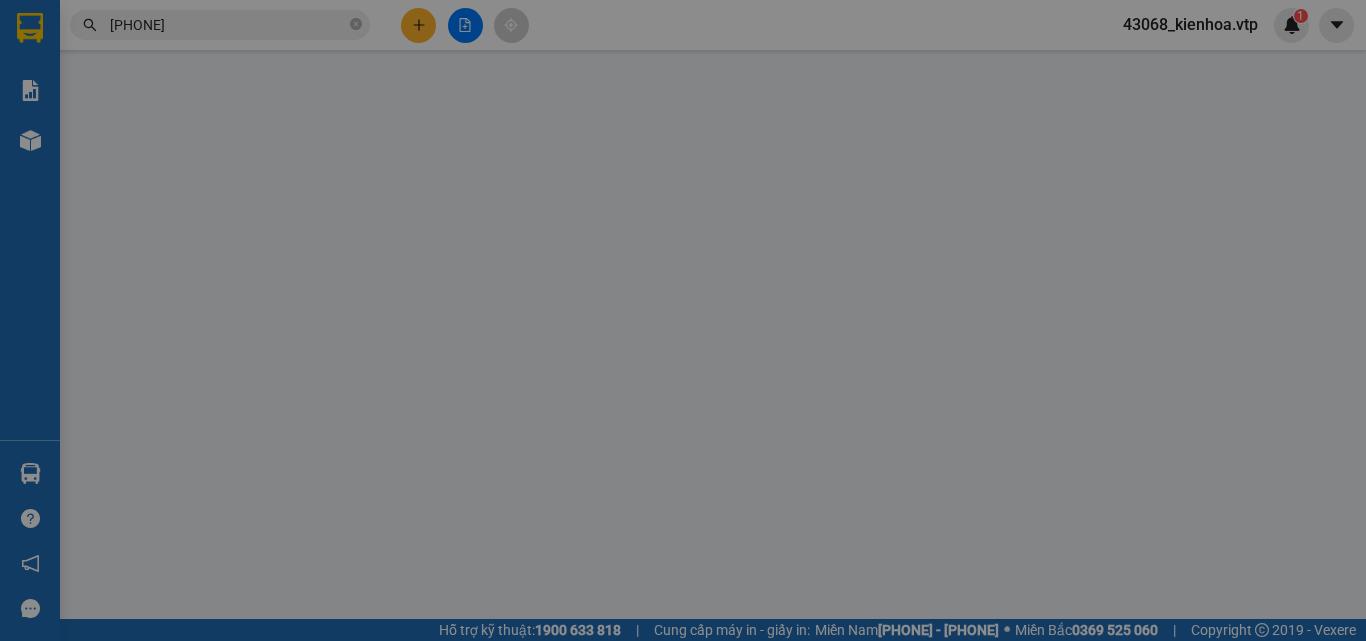 type on "[PHONE]" 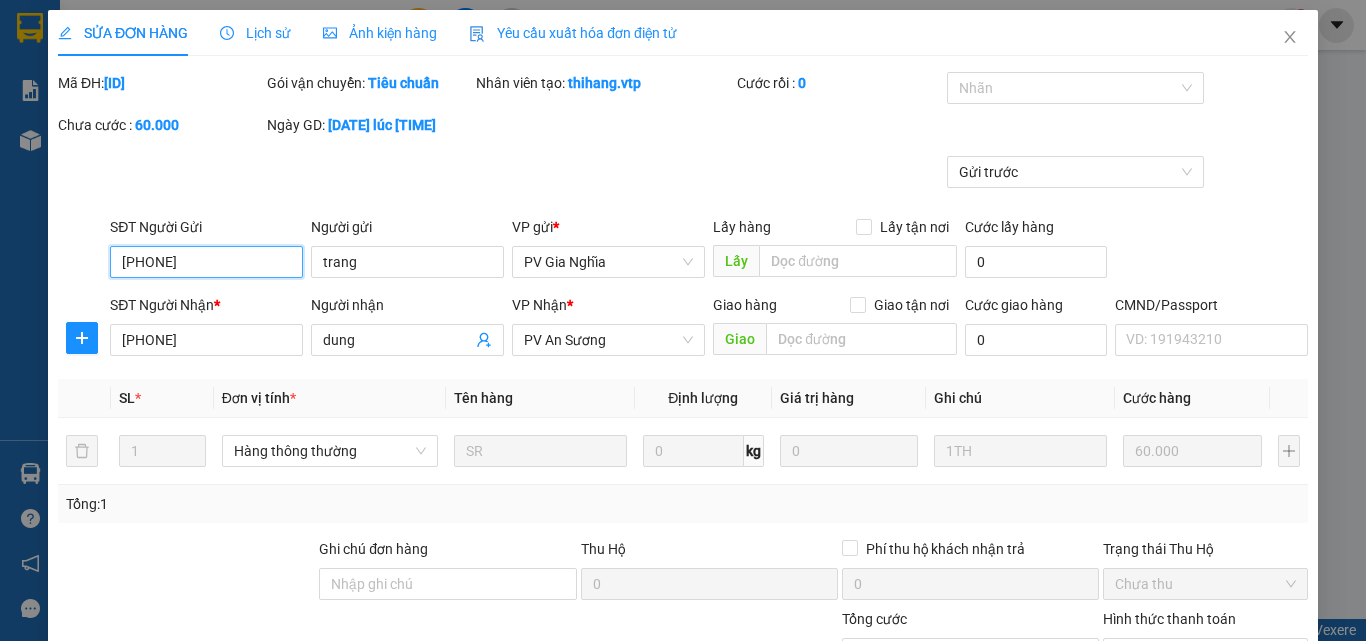 type on "3.000" 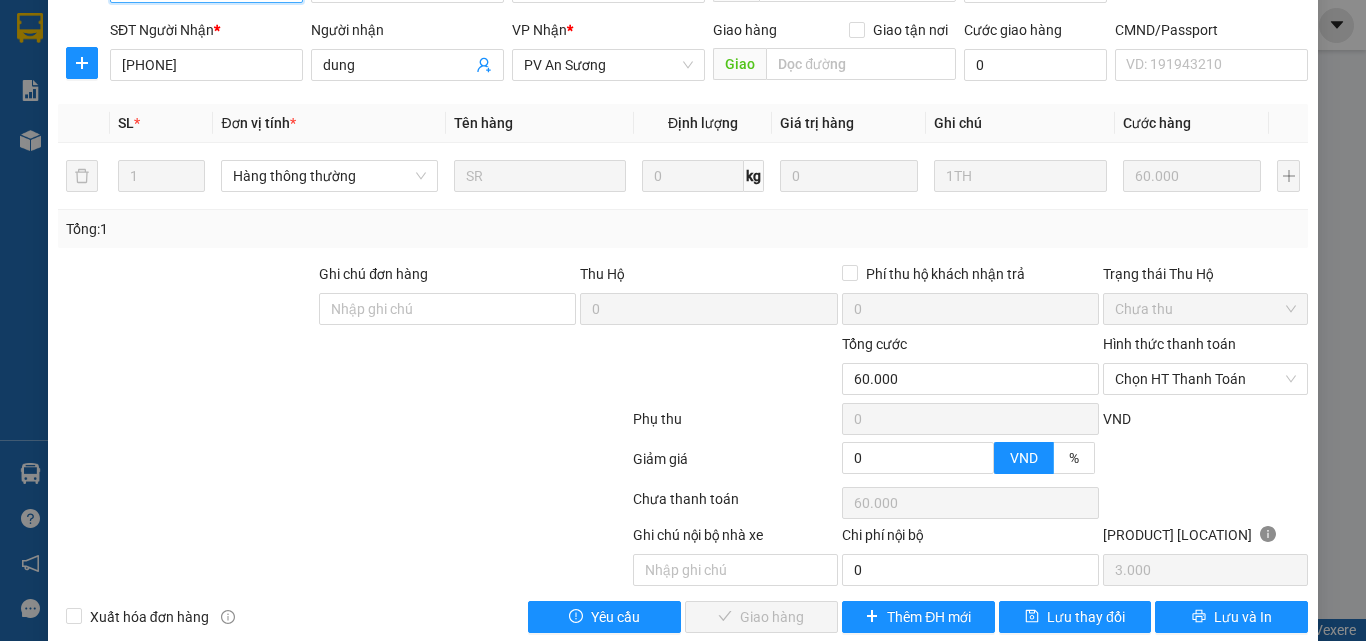 scroll, scrollTop: 306, scrollLeft: 0, axis: vertical 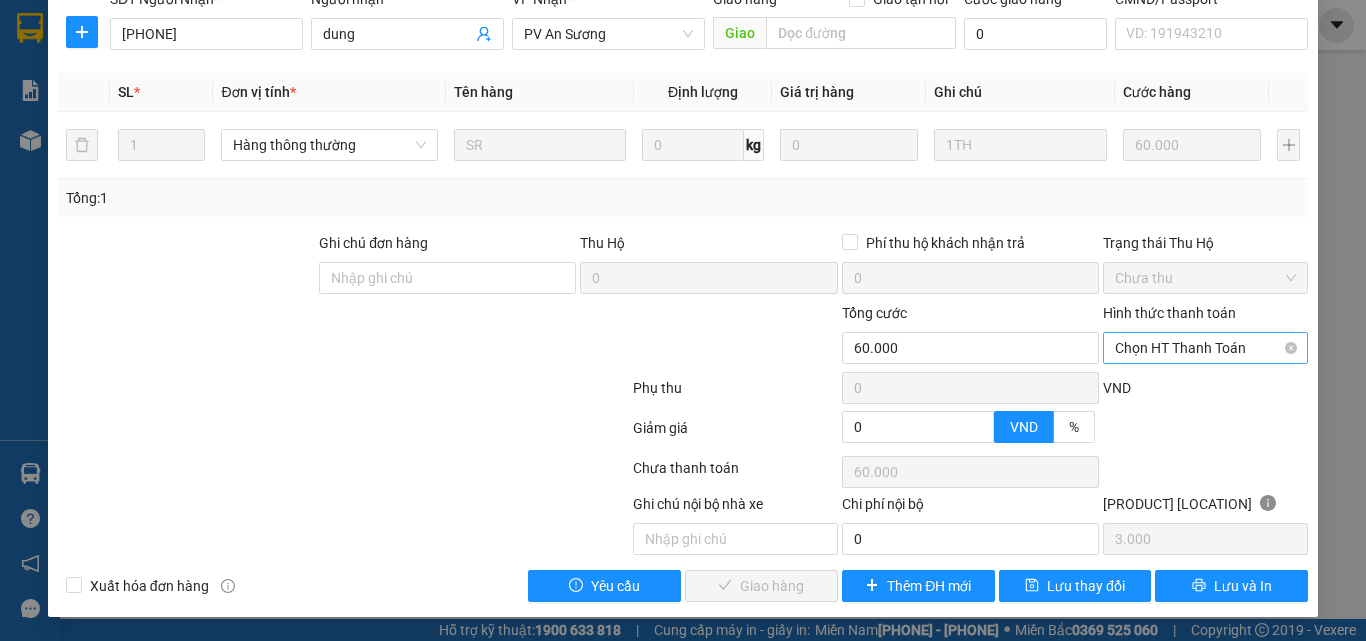 click on "Chọn HT Thanh Toán" at bounding box center (1205, 348) 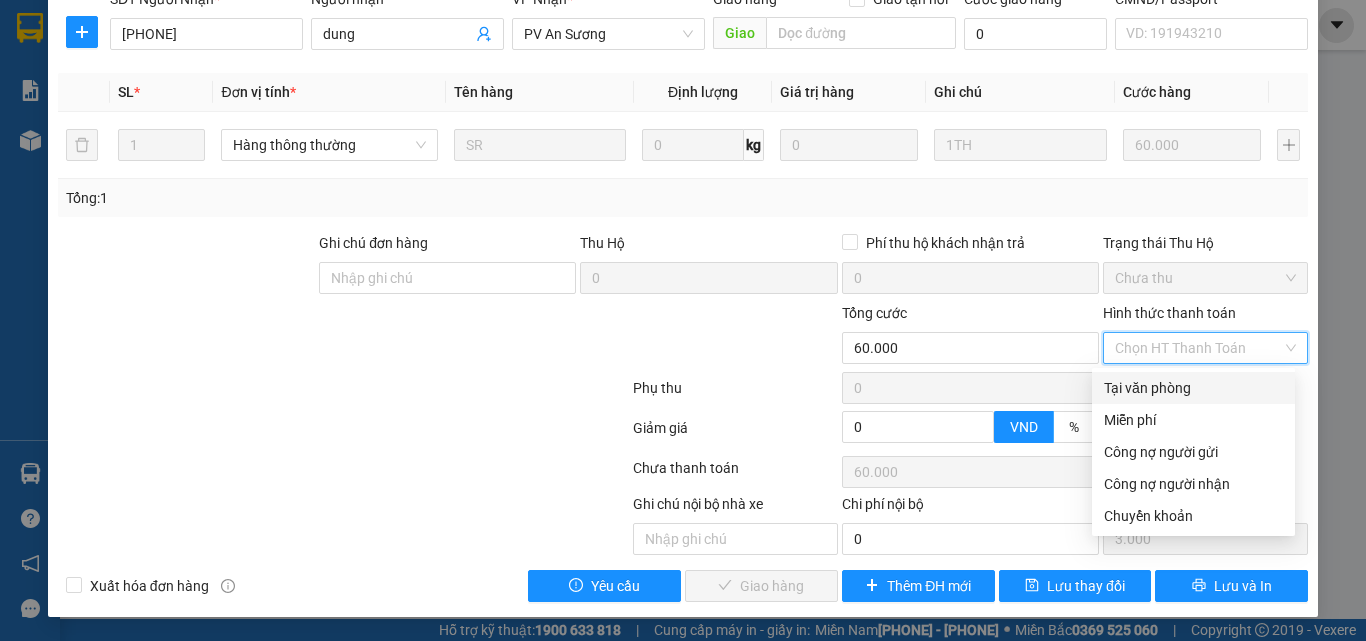click on "Tại văn phòng" at bounding box center (1193, 388) 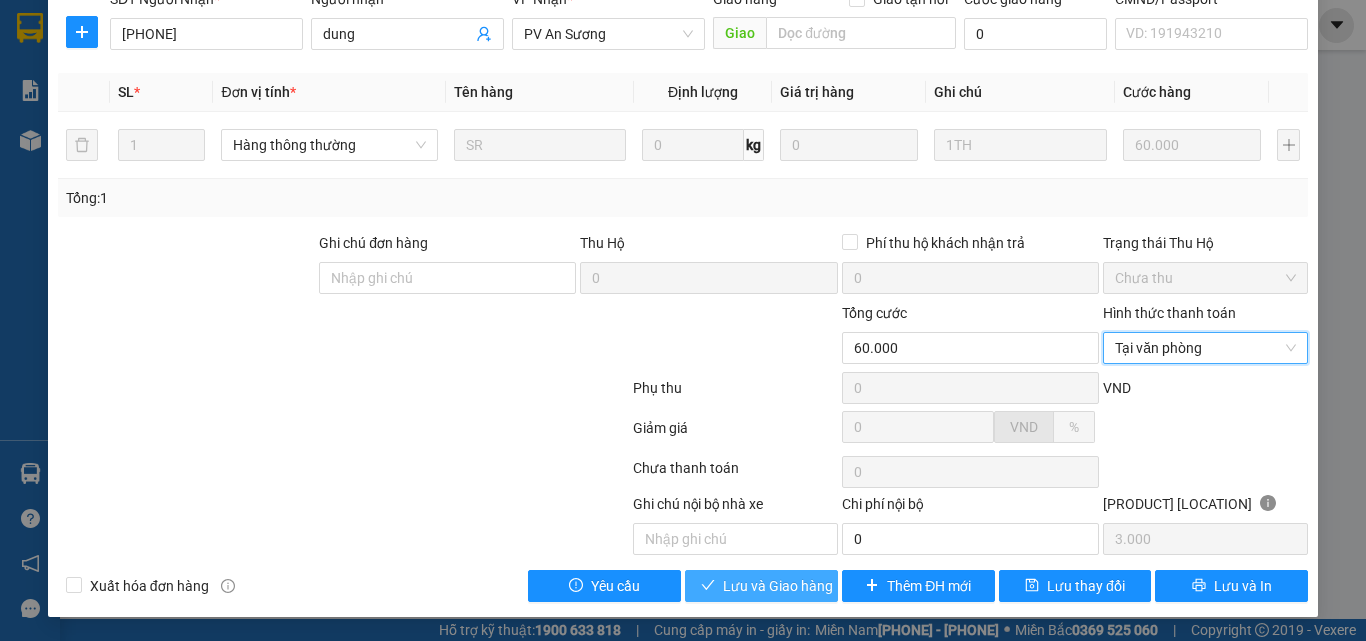 click on "Lưu và Giao hàng" at bounding box center [778, 586] 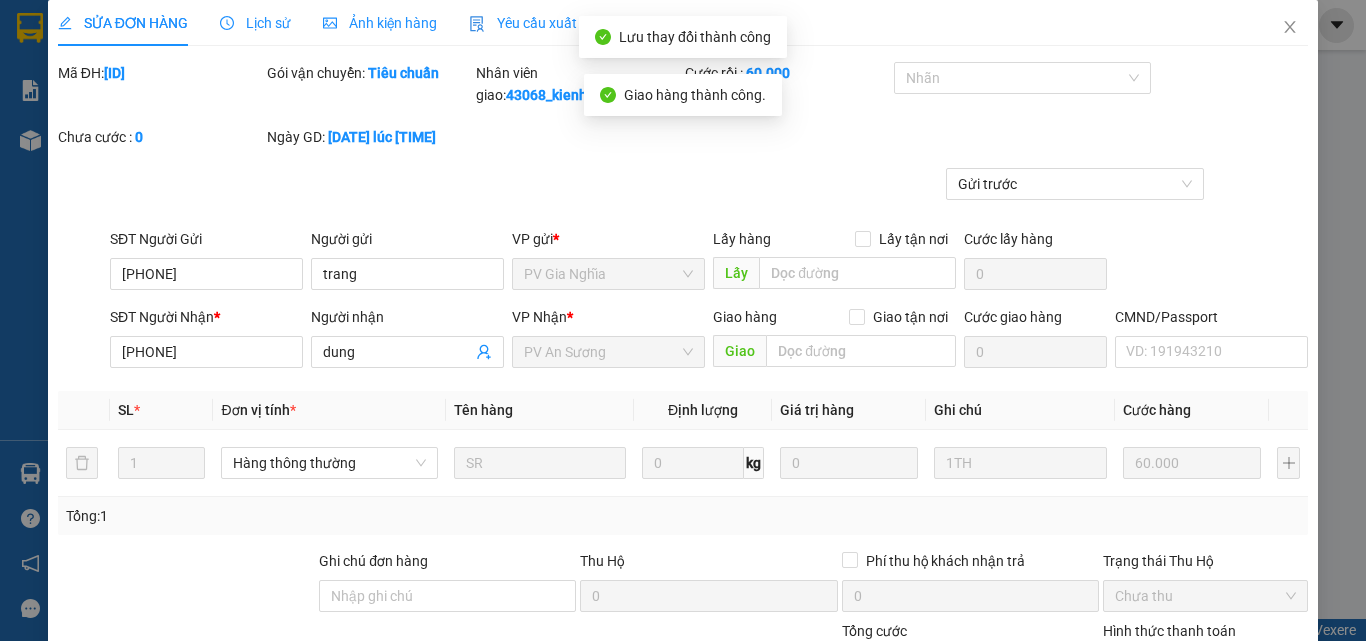 scroll, scrollTop: 0, scrollLeft: 0, axis: both 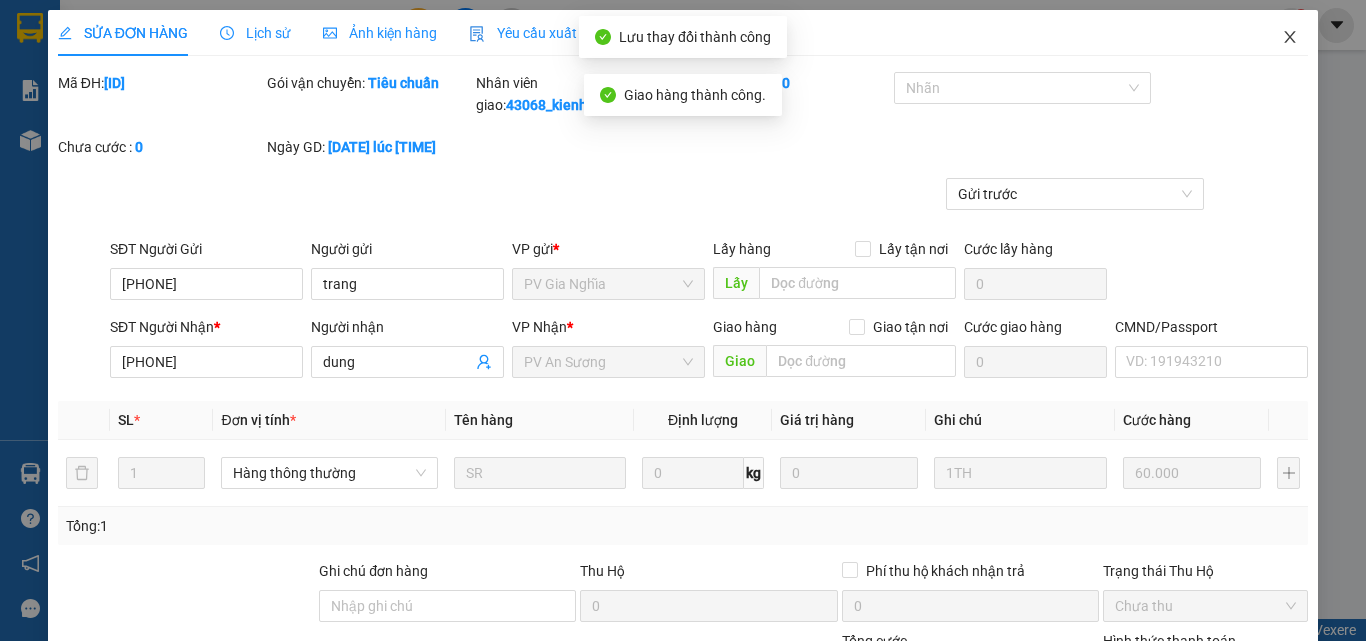 click at bounding box center [1290, 38] 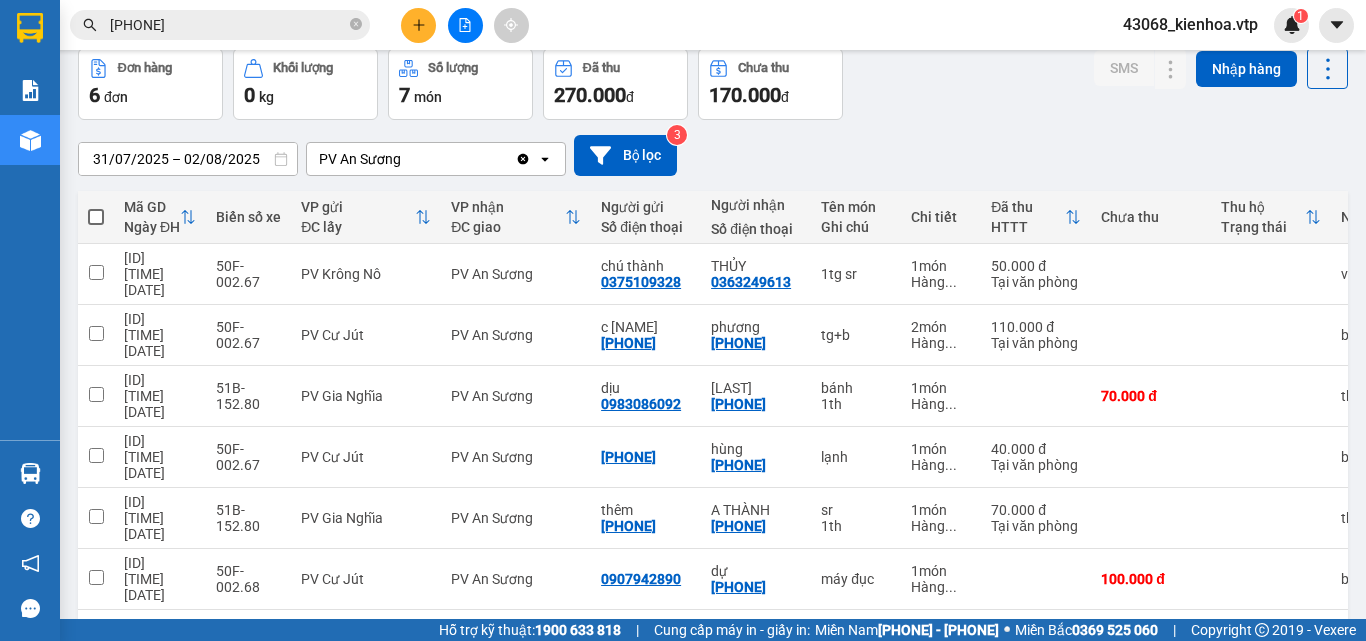scroll, scrollTop: 92, scrollLeft: 0, axis: vertical 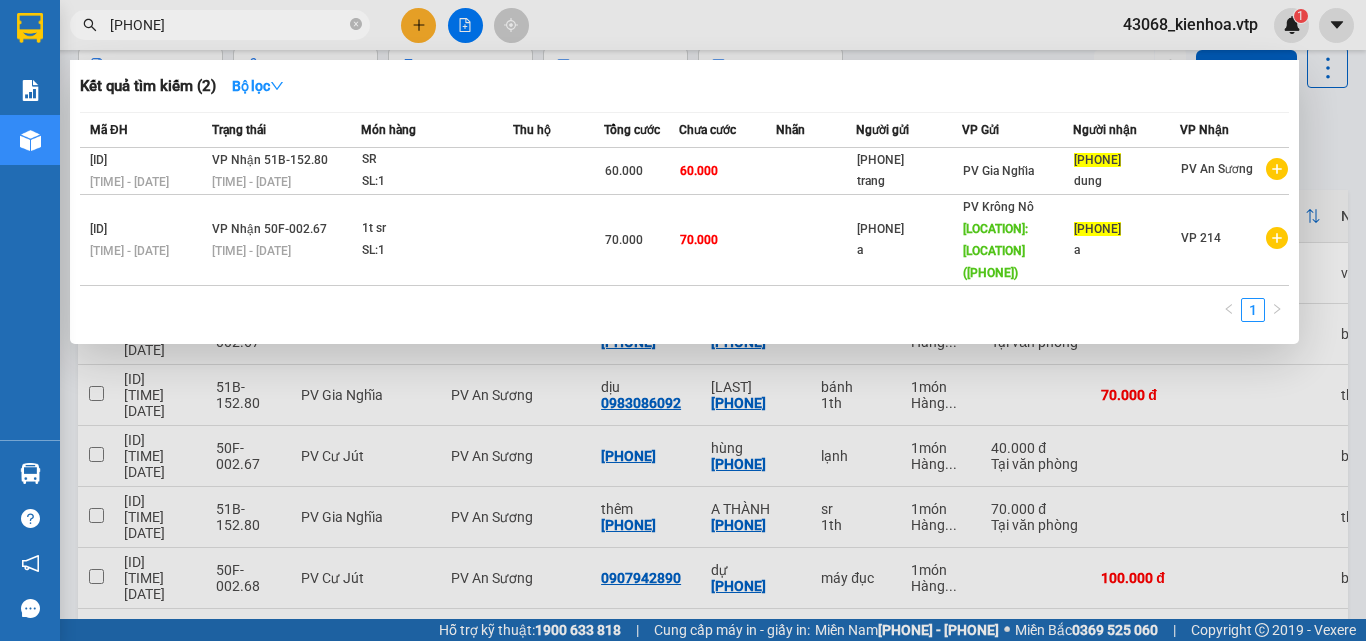 drag, startPoint x: 235, startPoint y: 29, endPoint x: 74, endPoint y: 78, distance: 168.29141 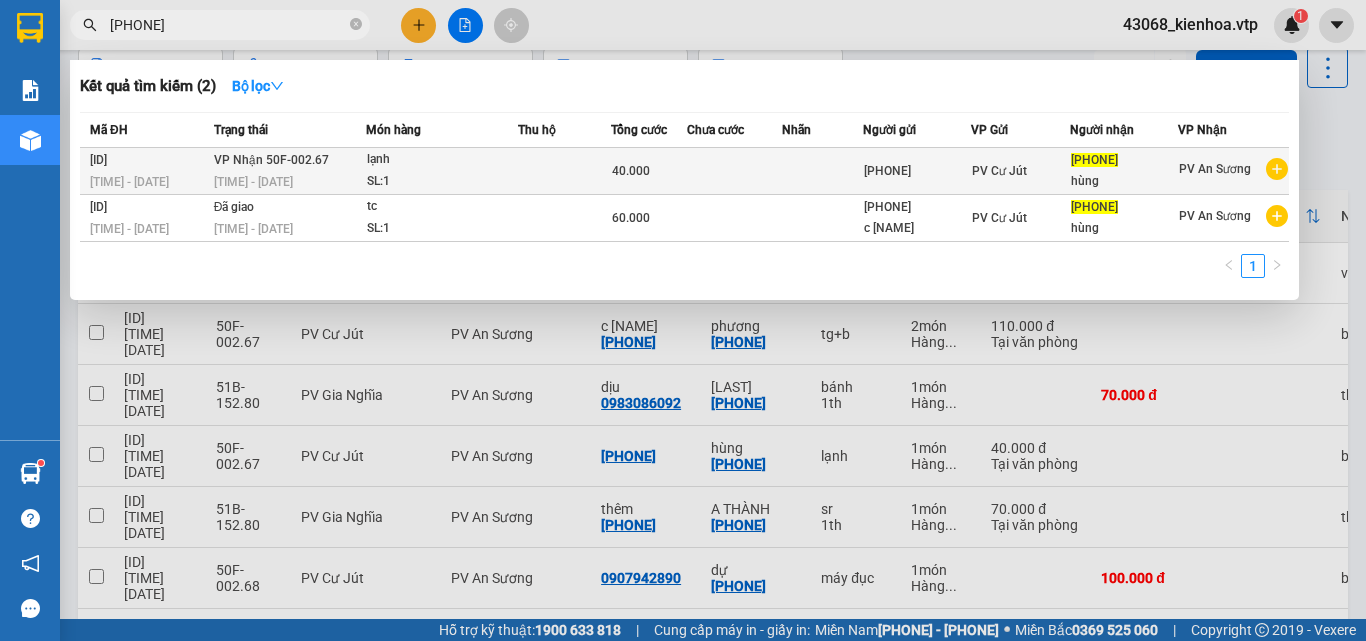 type on "[PHONE]" 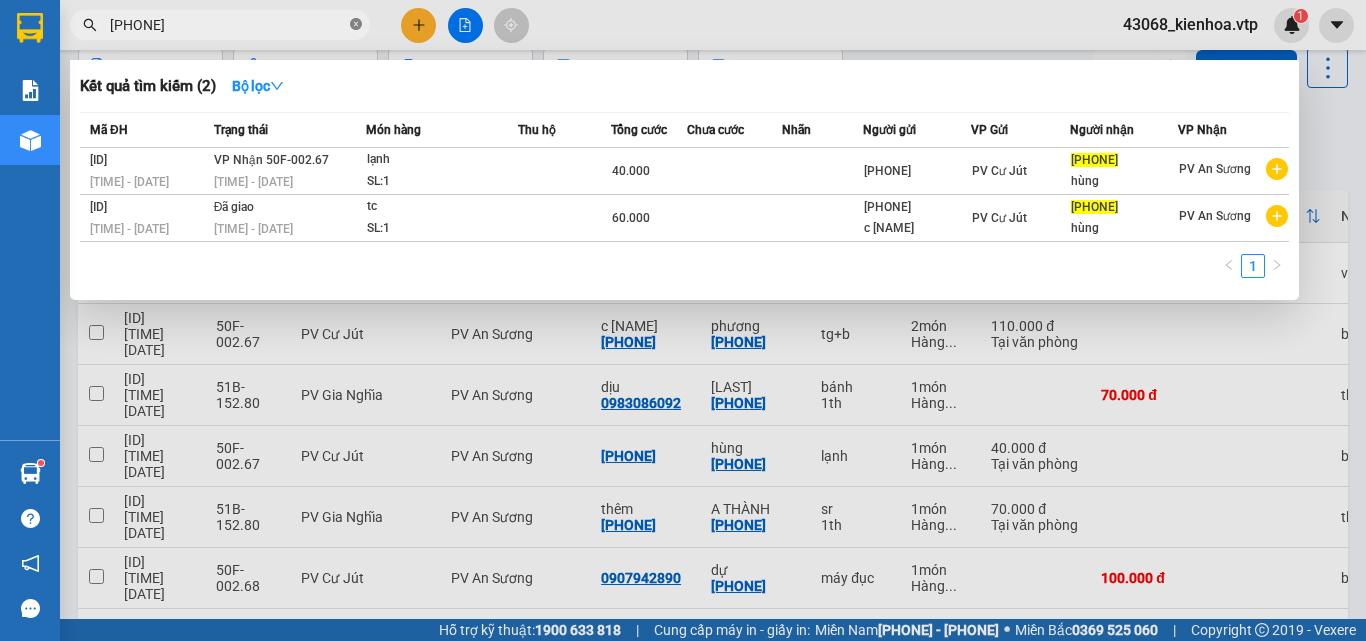 click 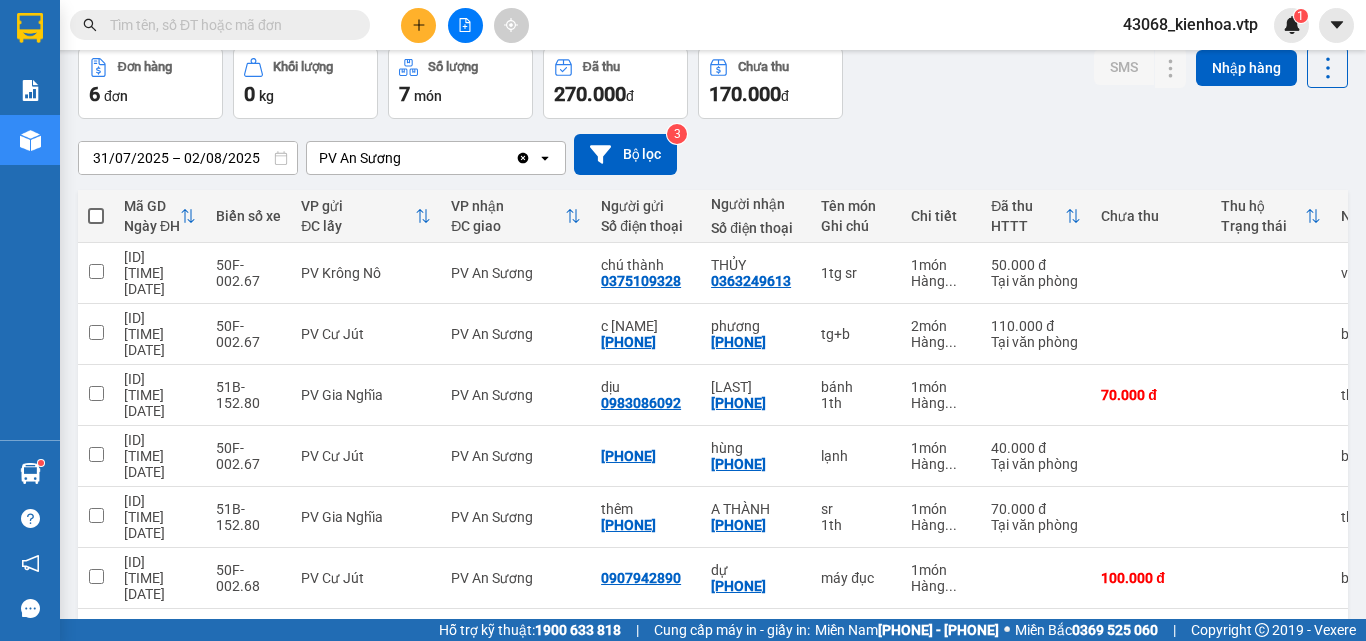 click at bounding box center (228, 25) 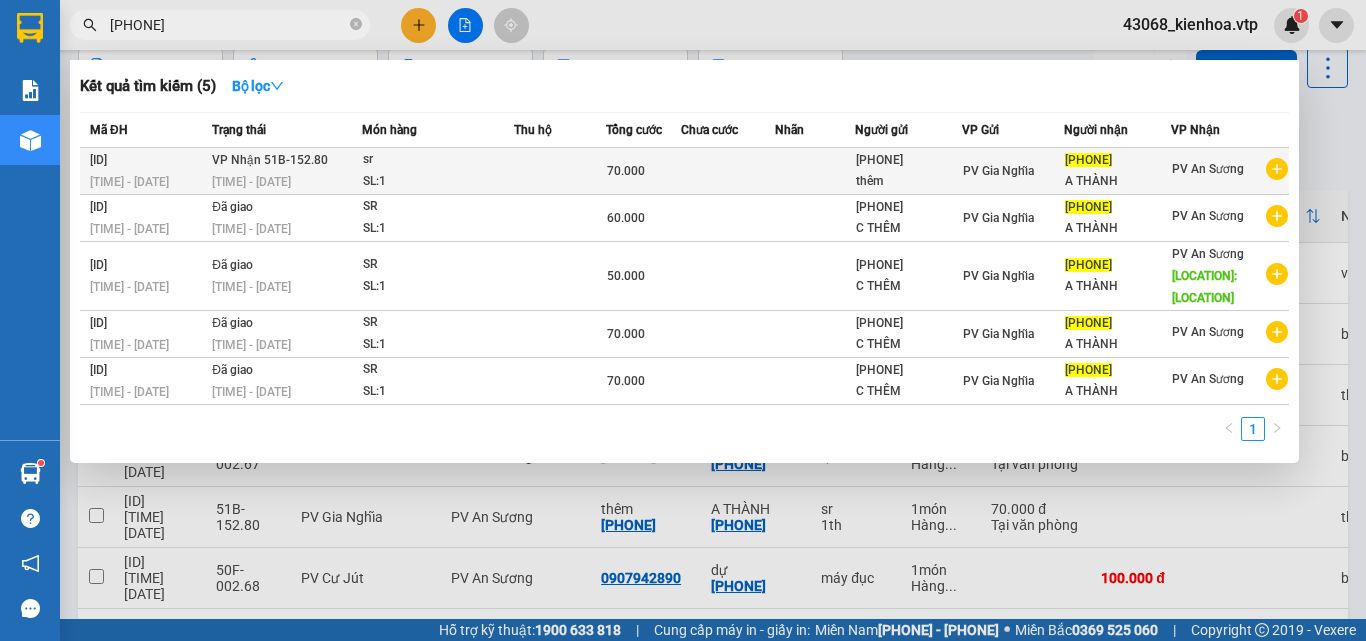 type on "[PHONE]" 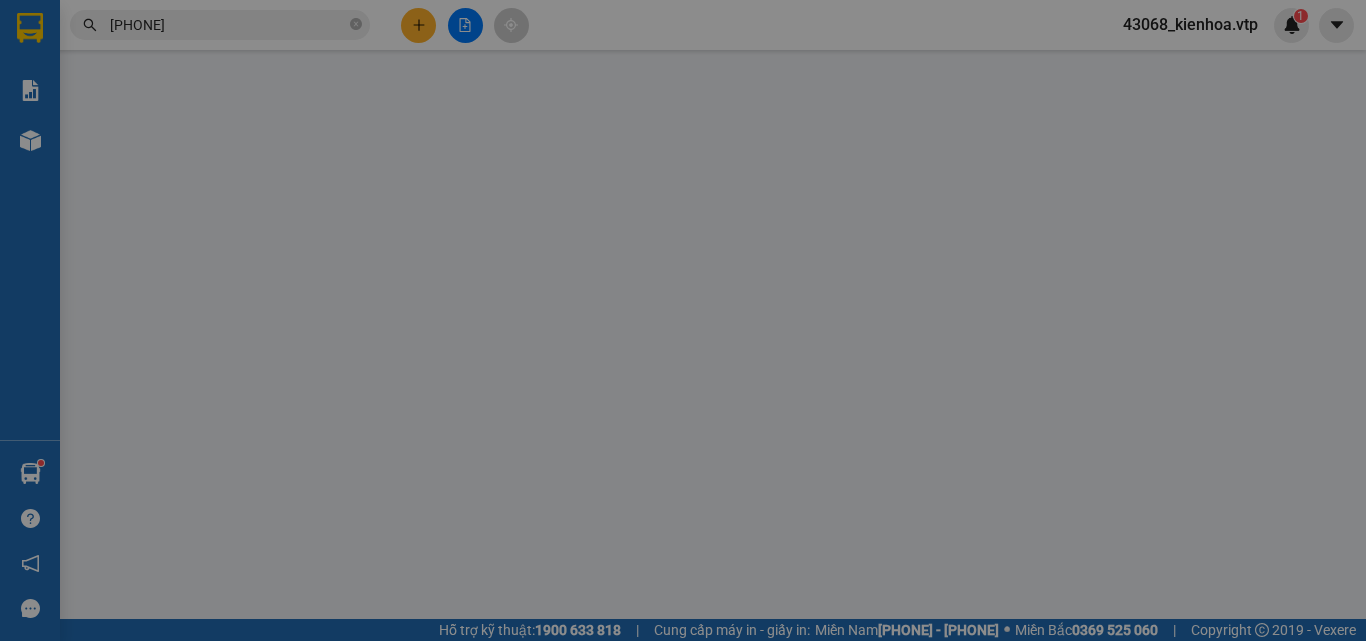 scroll, scrollTop: 0, scrollLeft: 0, axis: both 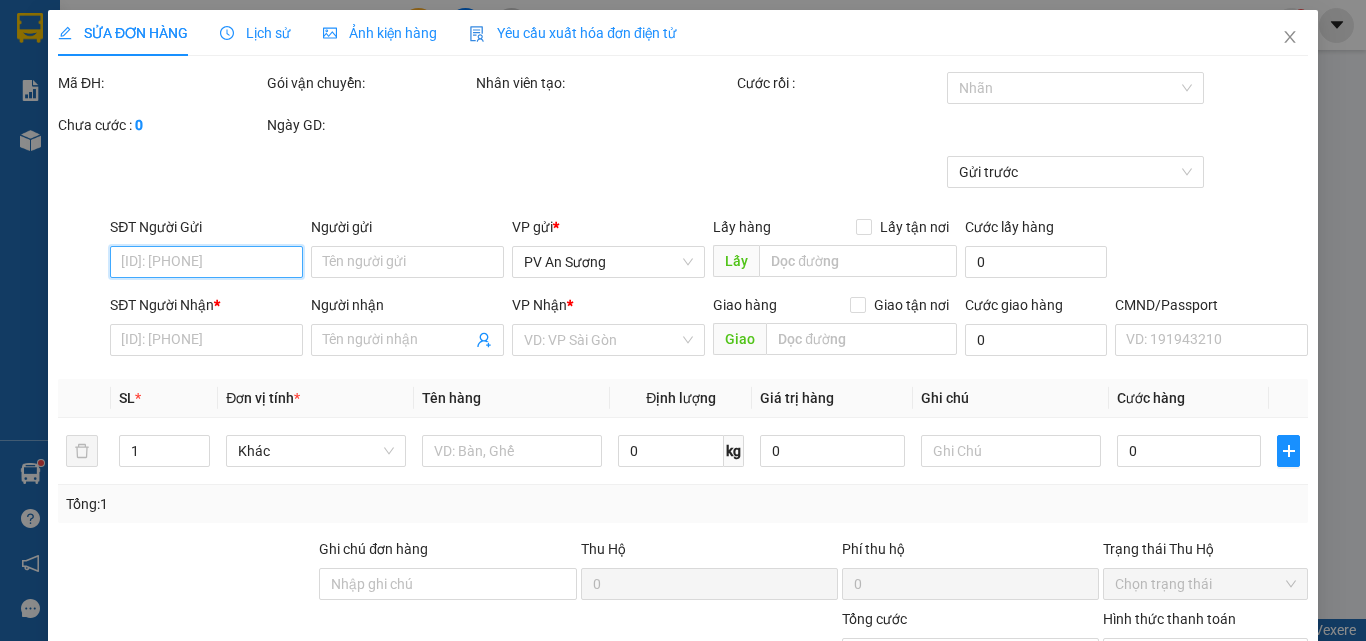 type on "3.500" 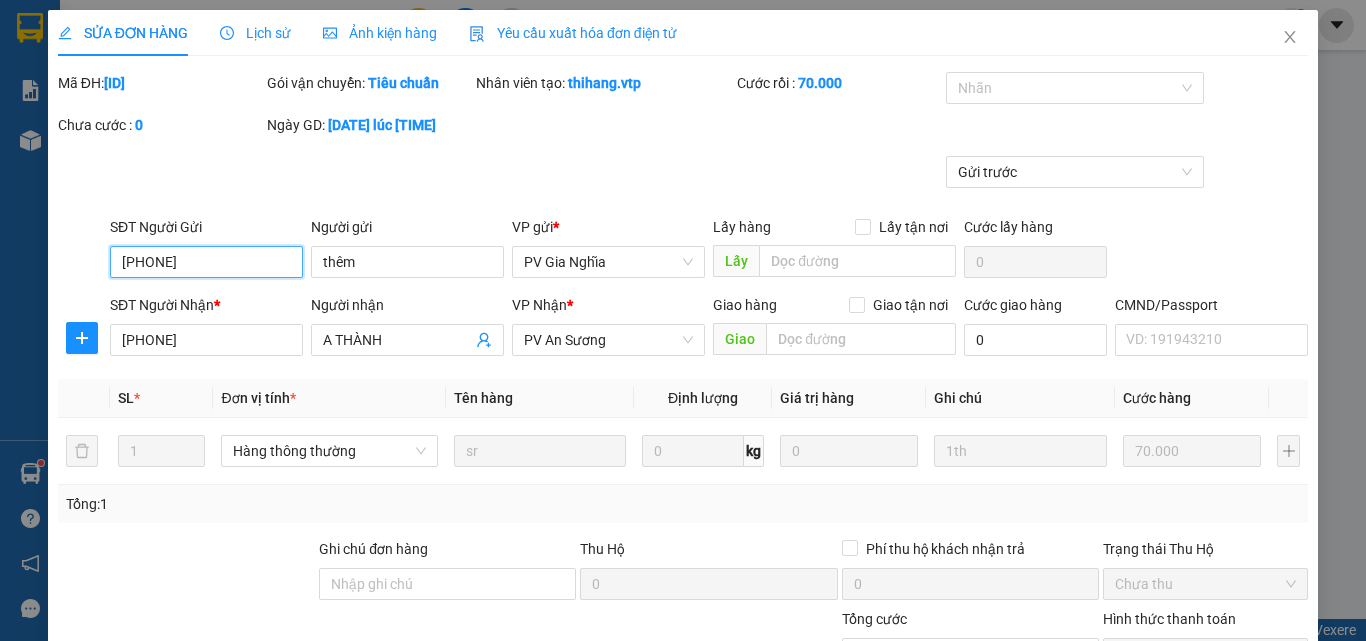 scroll, scrollTop: 306, scrollLeft: 0, axis: vertical 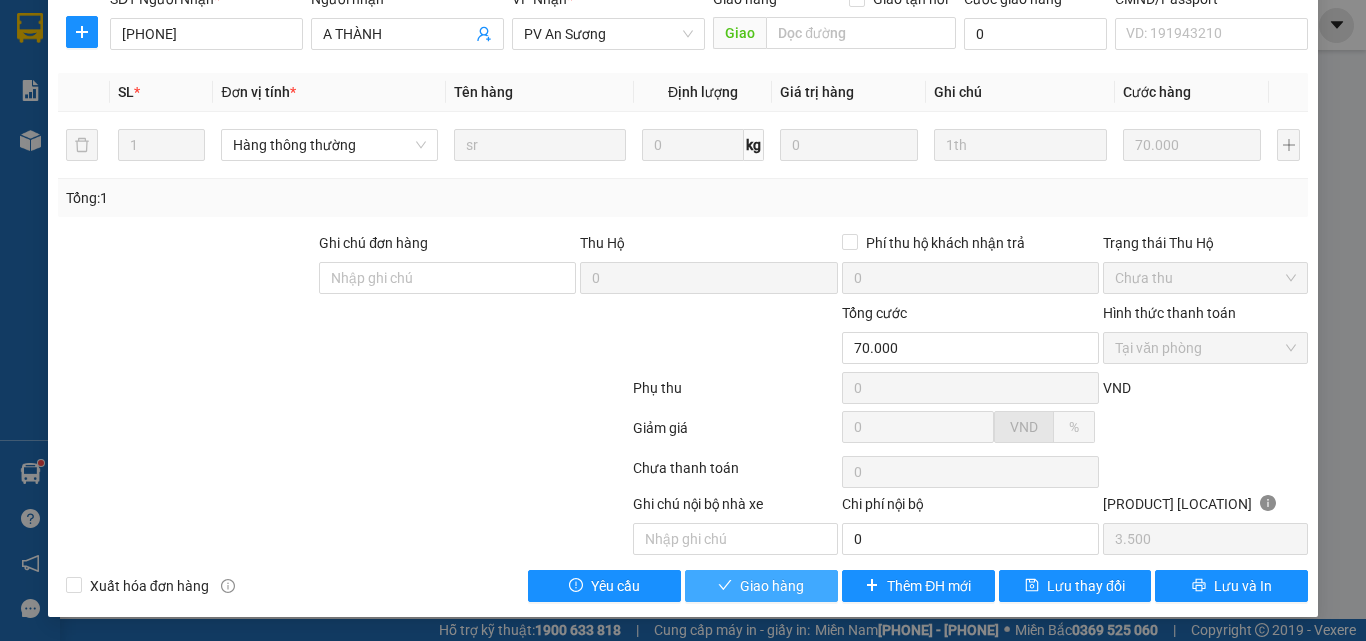 click on "Giao hàng" at bounding box center [772, 586] 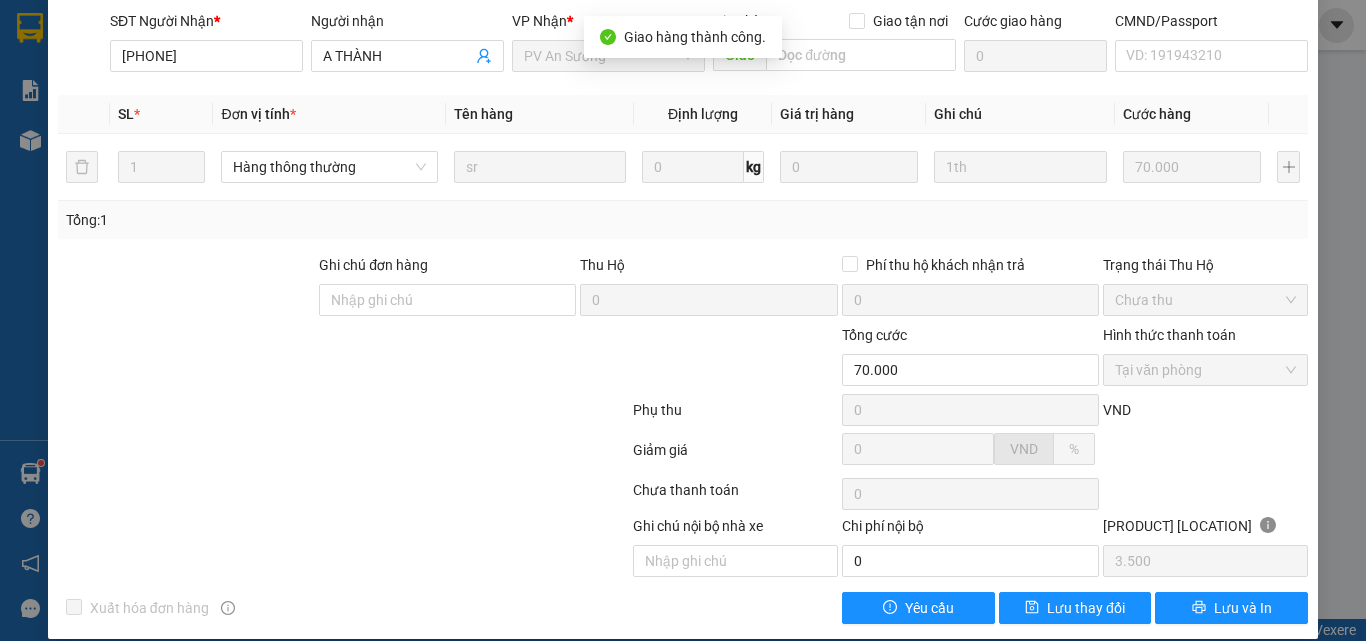 scroll, scrollTop: 28, scrollLeft: 0, axis: vertical 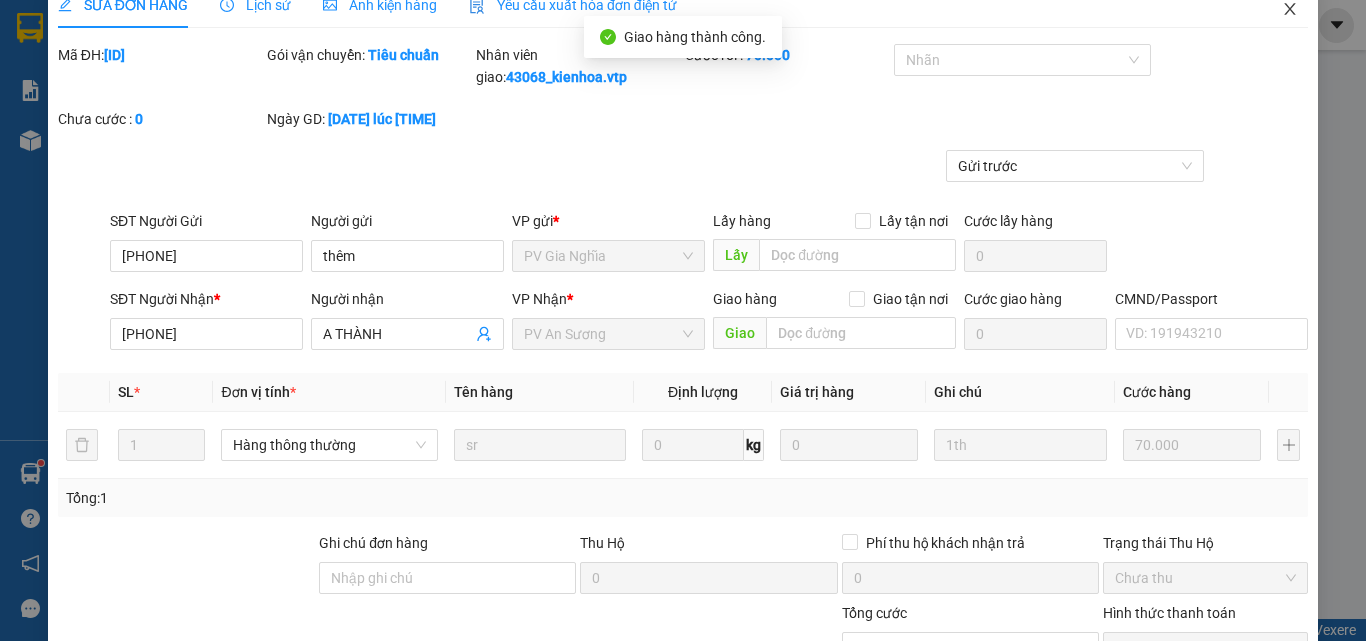 click 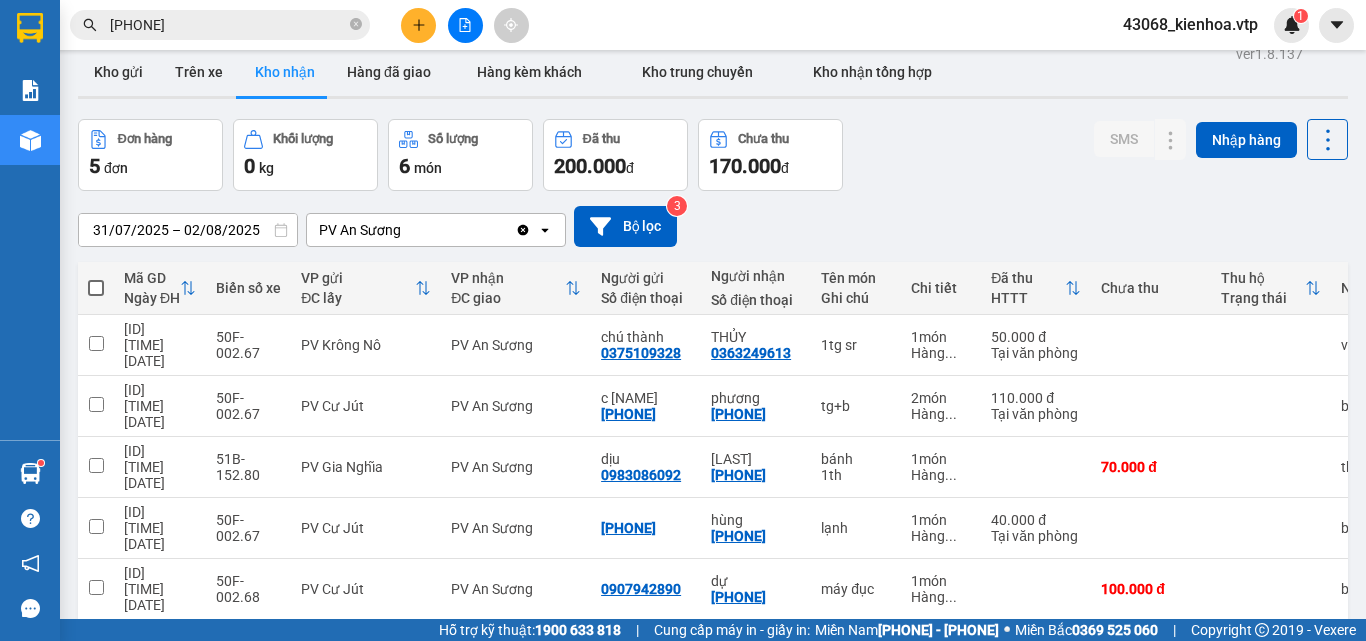 scroll, scrollTop: 37, scrollLeft: 0, axis: vertical 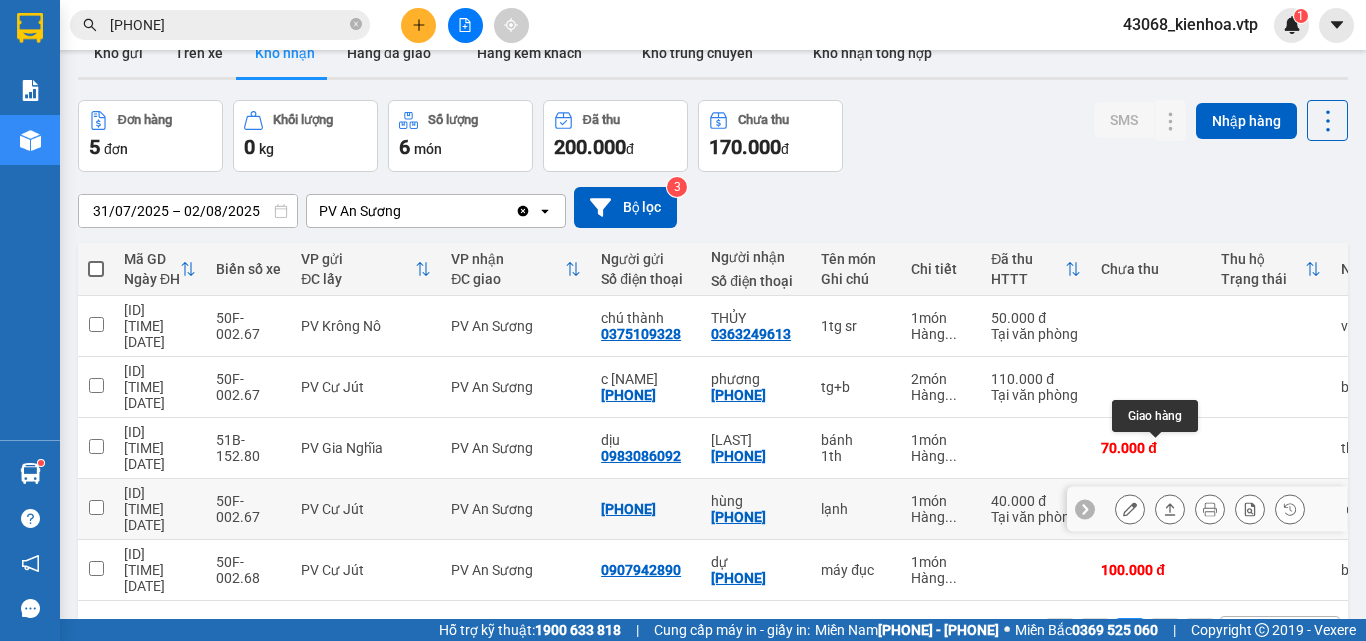 click 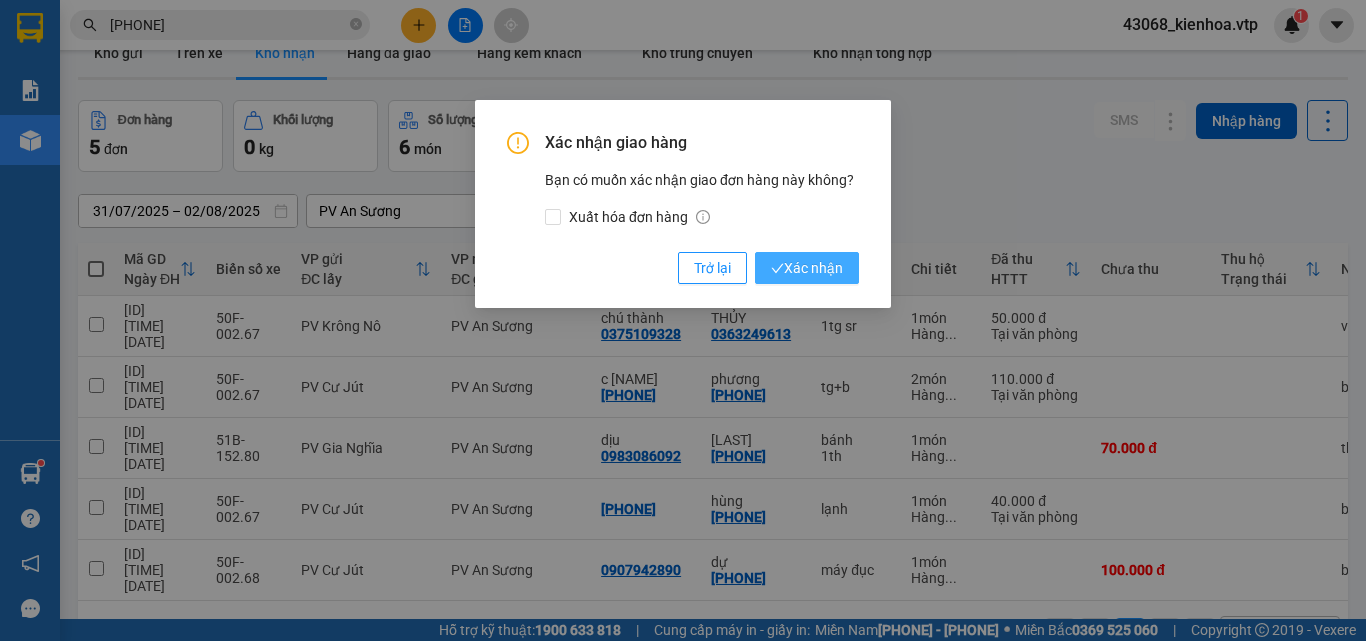 click on "Xác nhận" at bounding box center [807, 268] 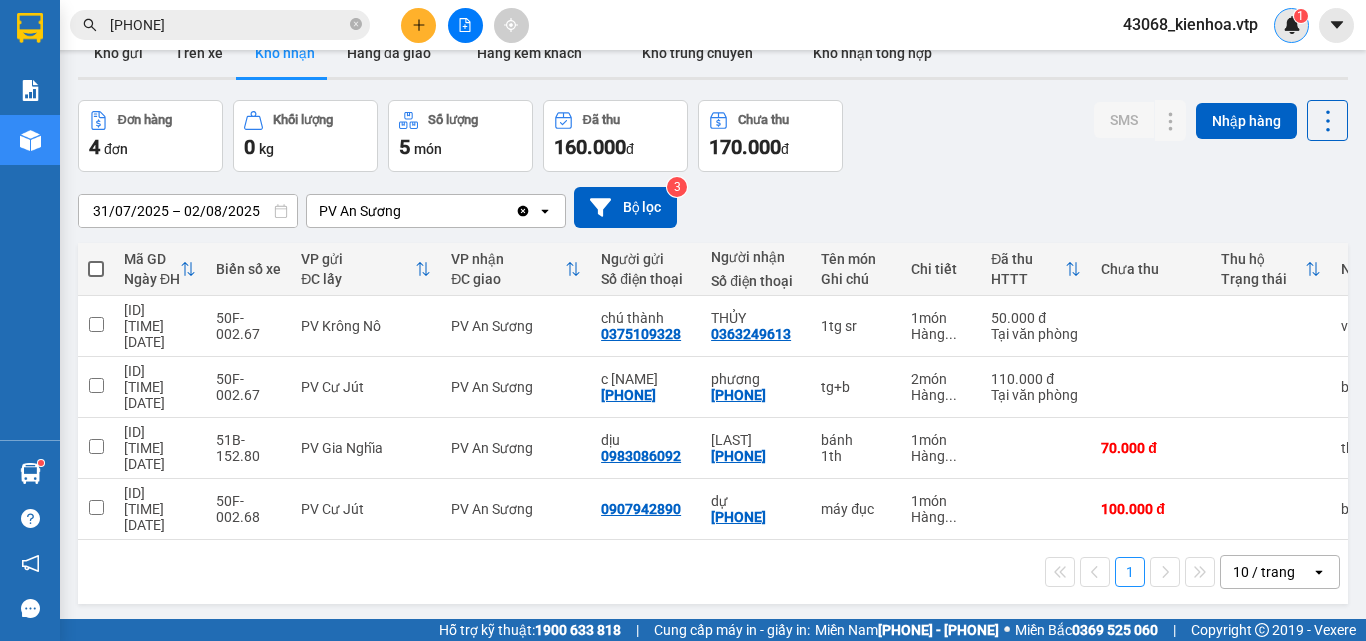 click at bounding box center [1292, 25] 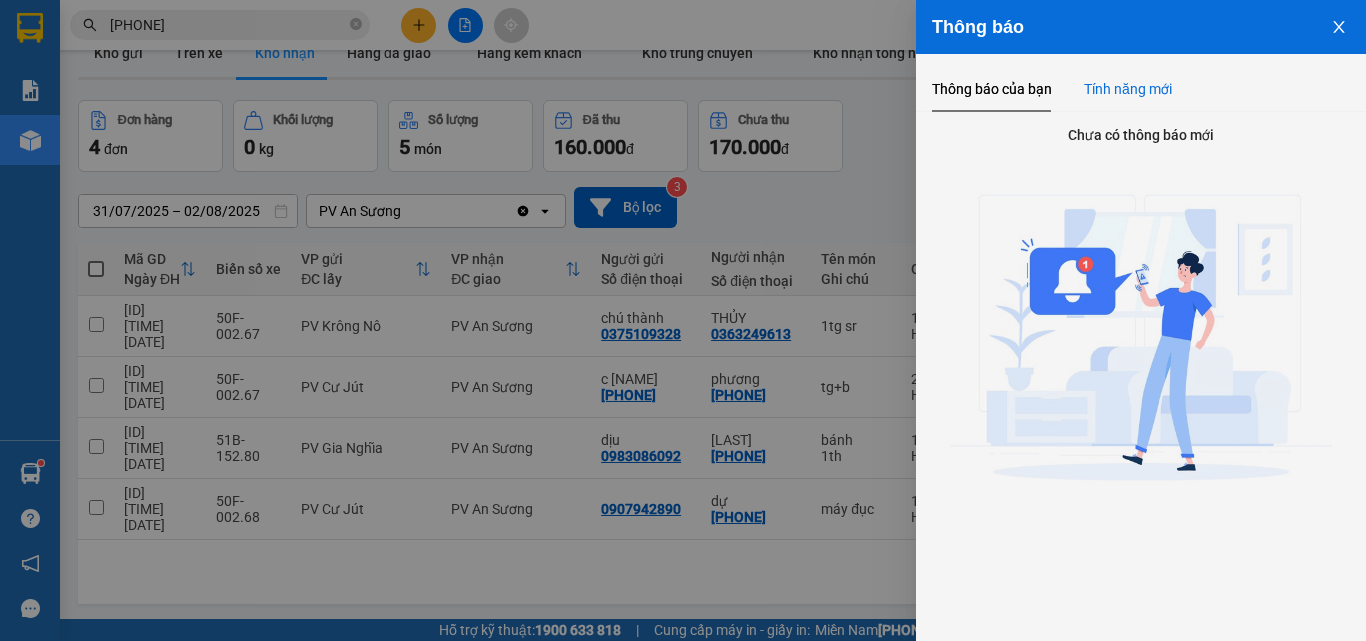 click on "Tính năng mới" at bounding box center (1128, 89) 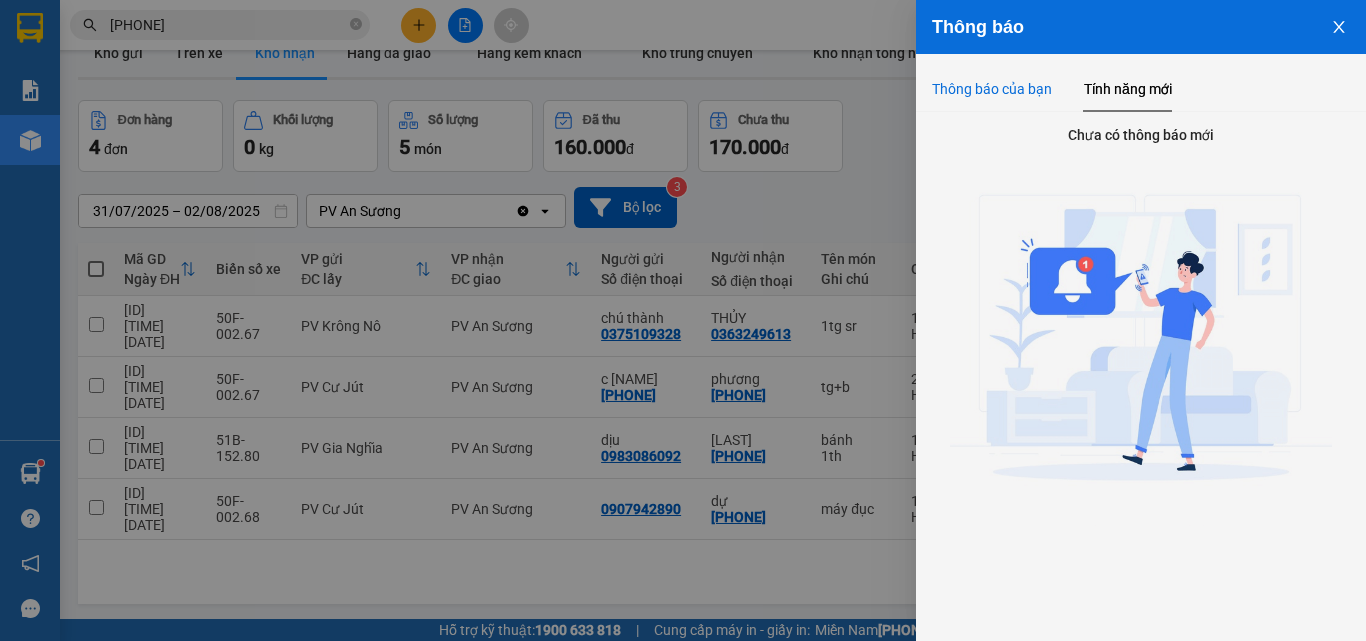 click on "Thông báo của bạn" at bounding box center [992, 89] 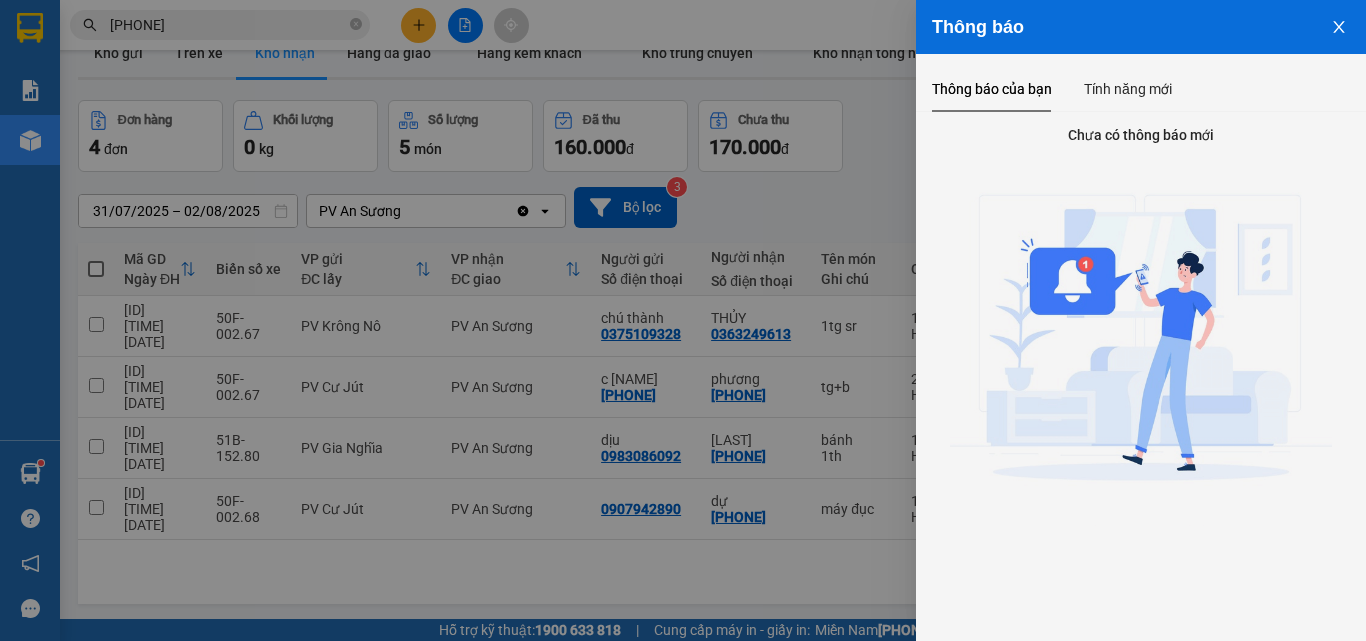 click 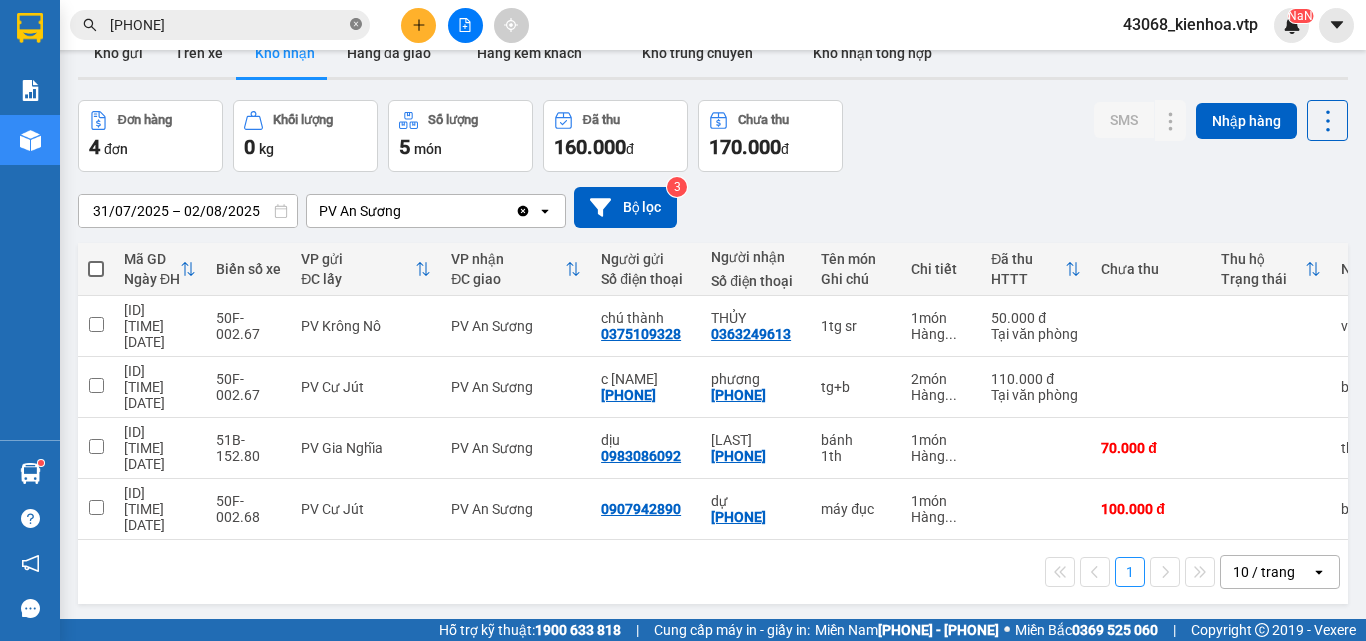click 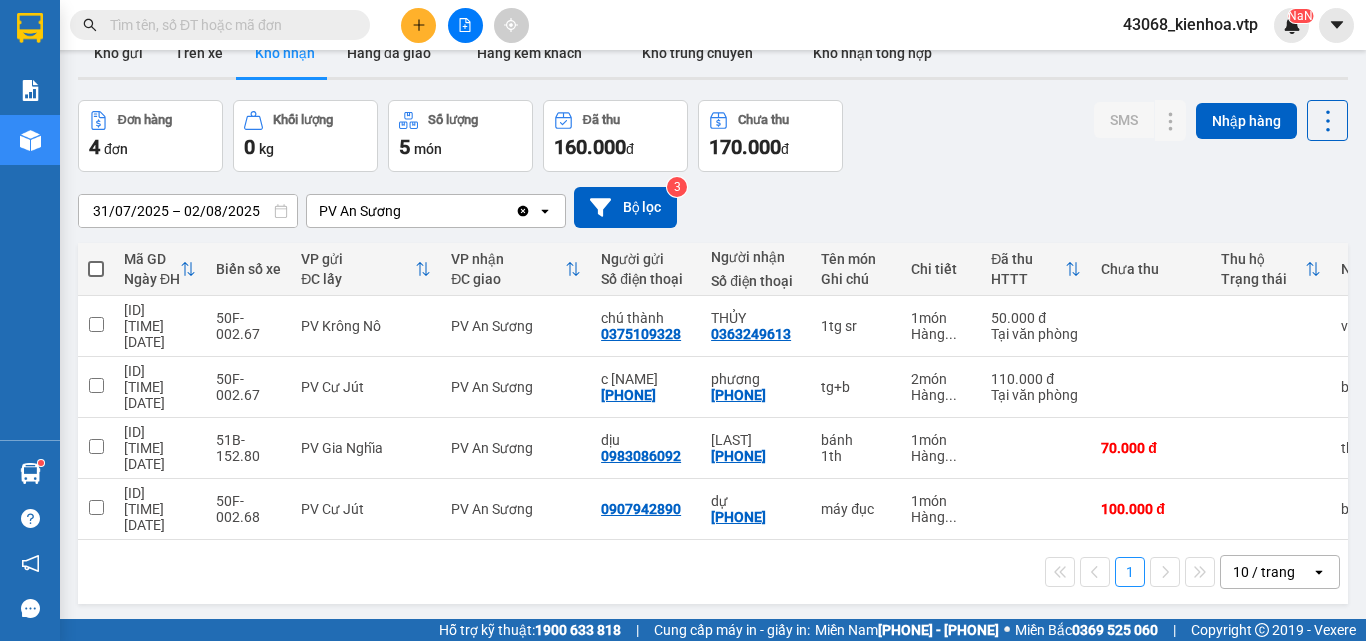 click at bounding box center [228, 25] 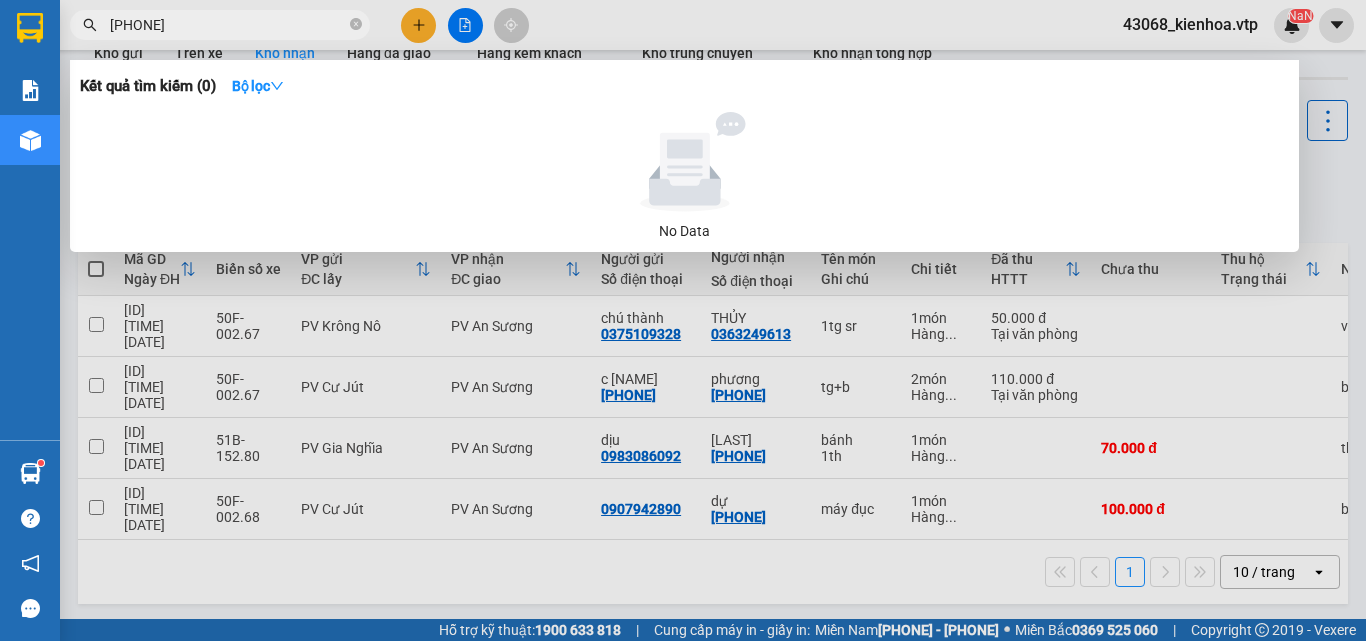 type on "[PHONE]" 